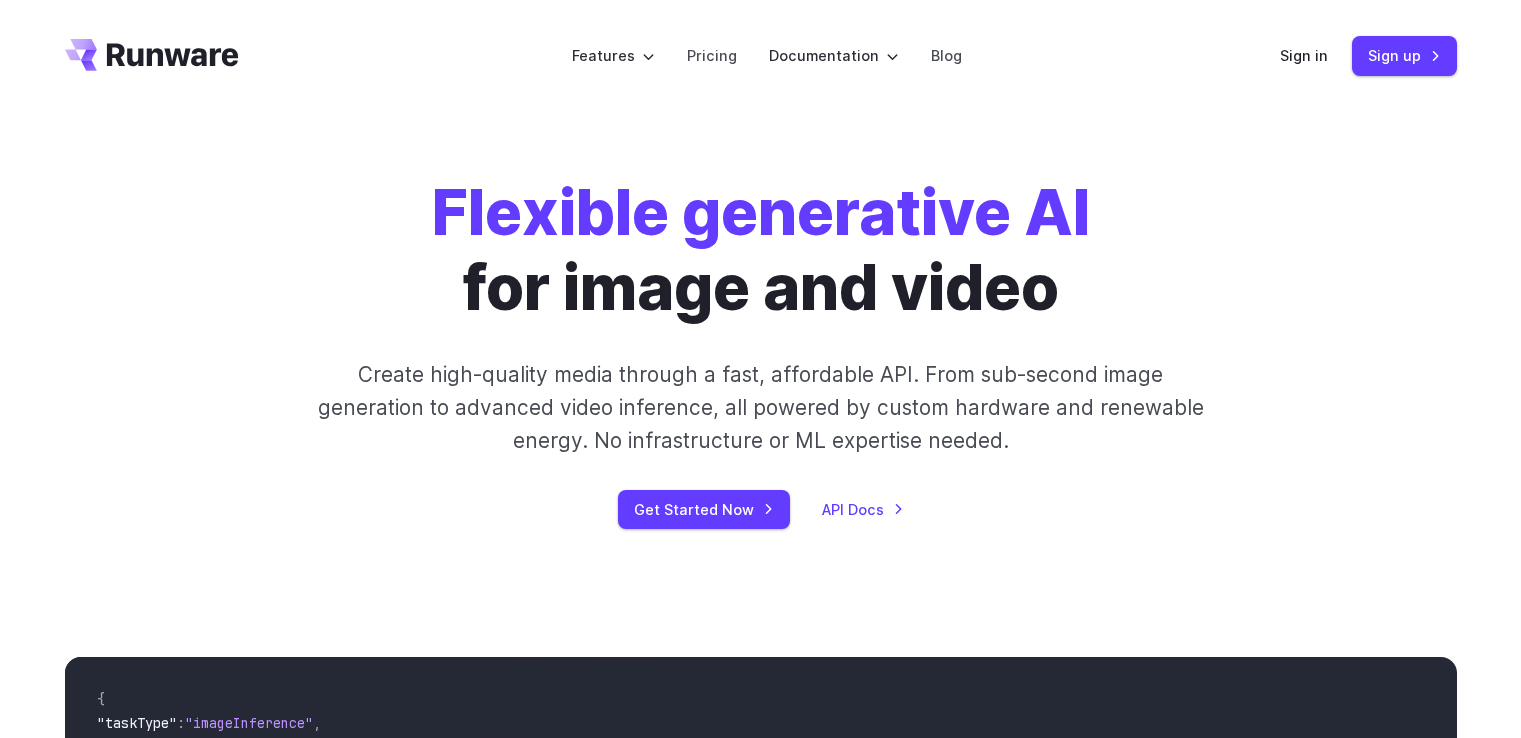 scroll, scrollTop: 0, scrollLeft: 0, axis: both 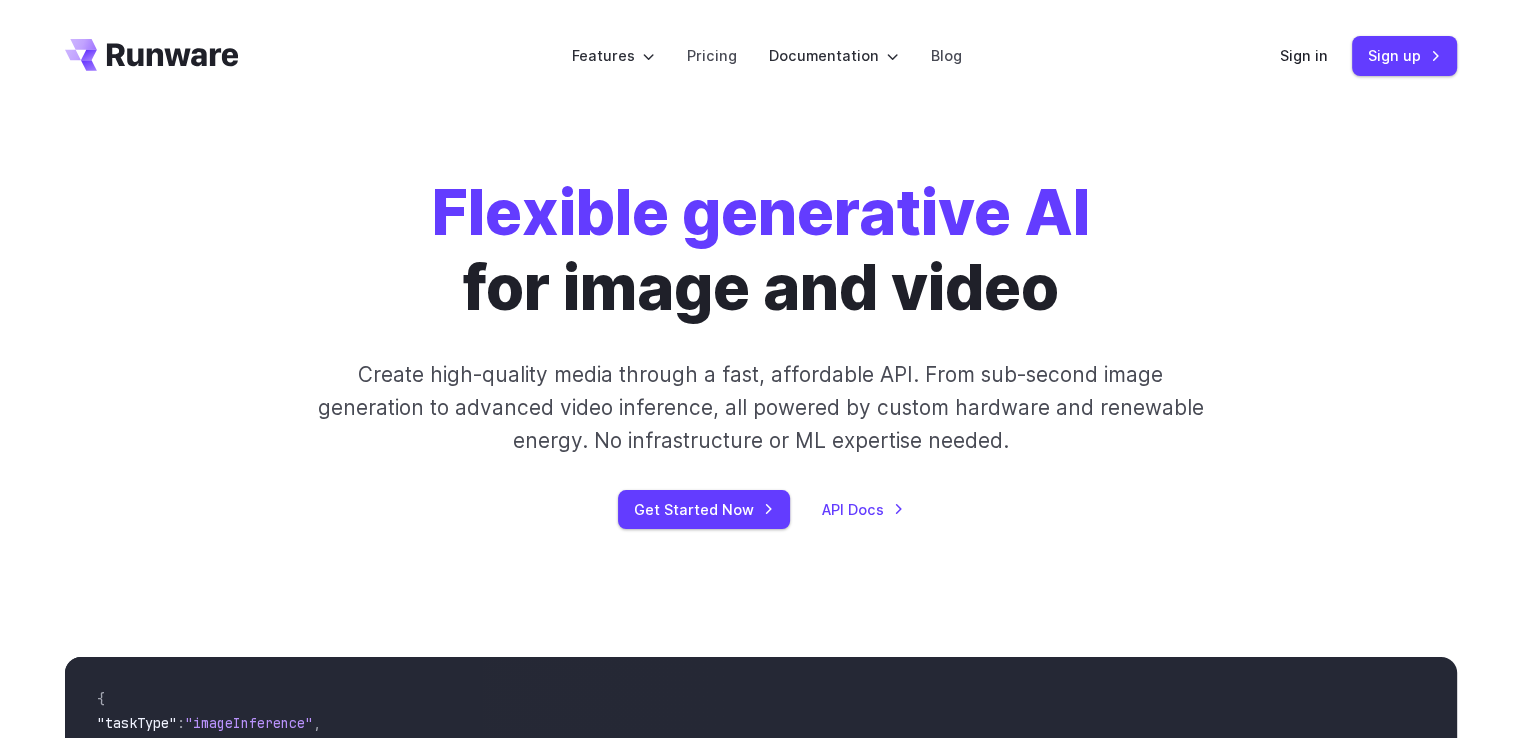 click on "Features         Tasks
Image generation
Video generation
Sonic Inference Engine™         Models
Image models
Video models
Upload your own         Tools
Background removal
Upscaling
Image captioning            Try AI features instantly in the Playground         Pricing
Documentation         Getting started
Introduction
How to connect
Image introduction
Video introduction         API Reference        Image inference      Video inference         Guides
Text to Image
Image to image      Inpainting      Outpainting                 Blog                       Sign in        Sign up" at bounding box center (761, 56) 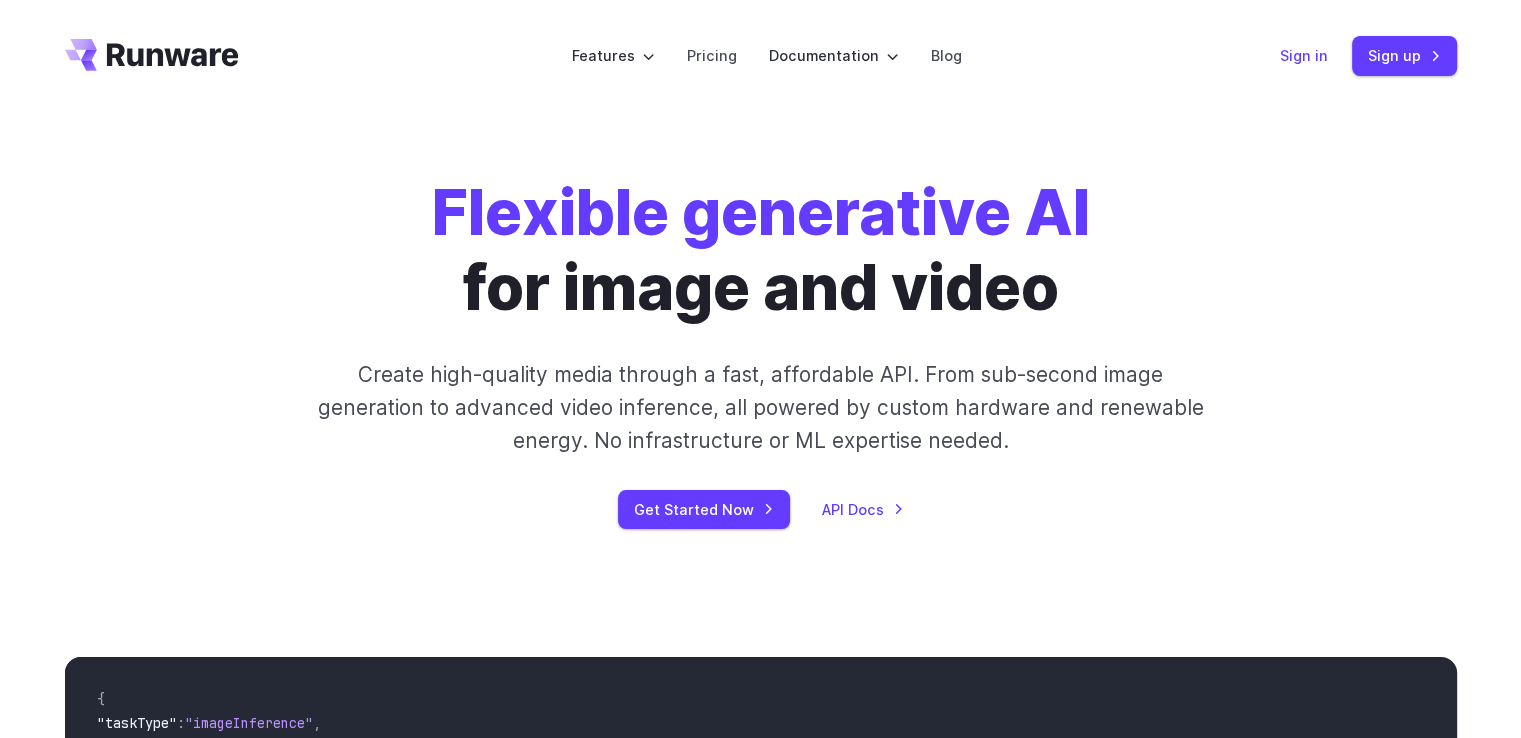 click on "Sign in" at bounding box center (1304, 55) 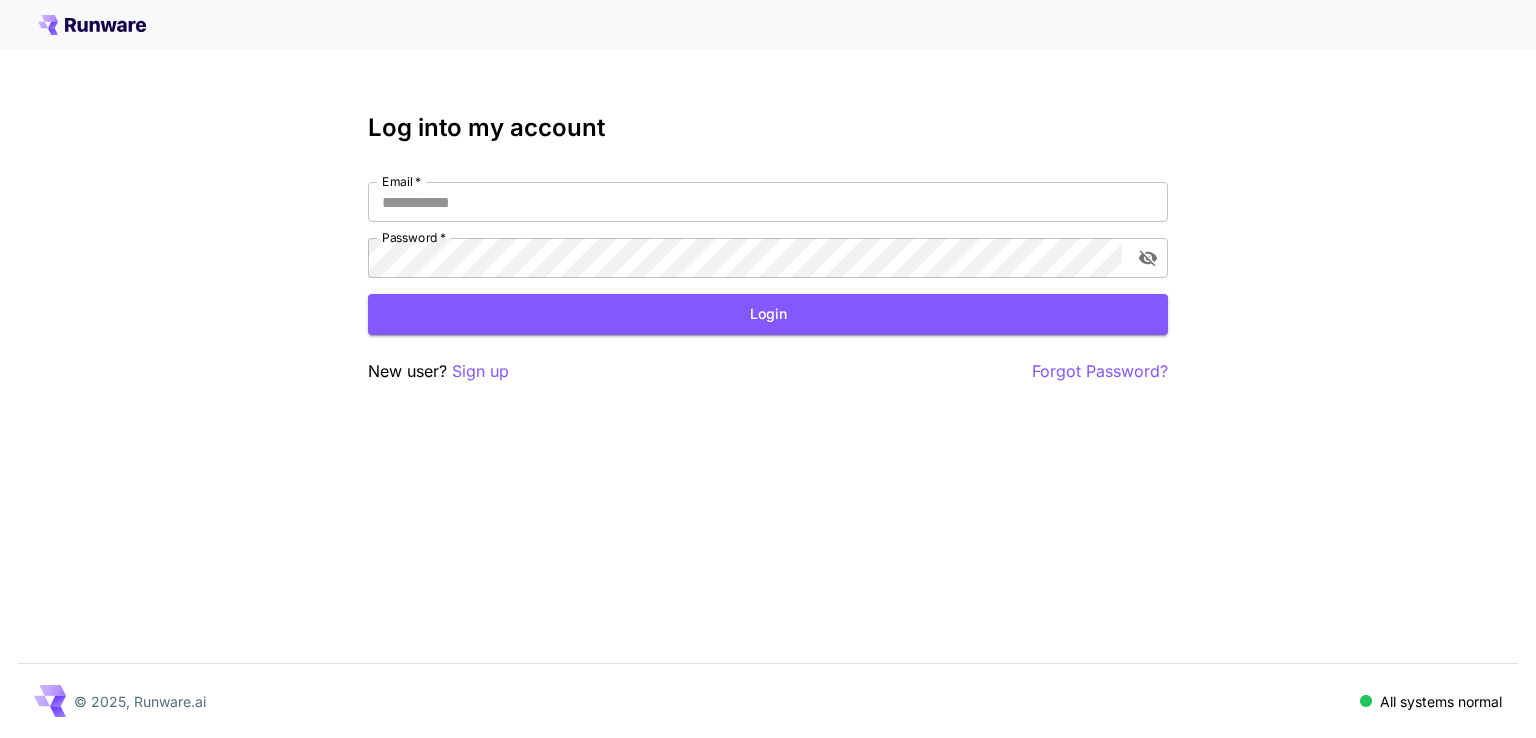scroll, scrollTop: 0, scrollLeft: 0, axis: both 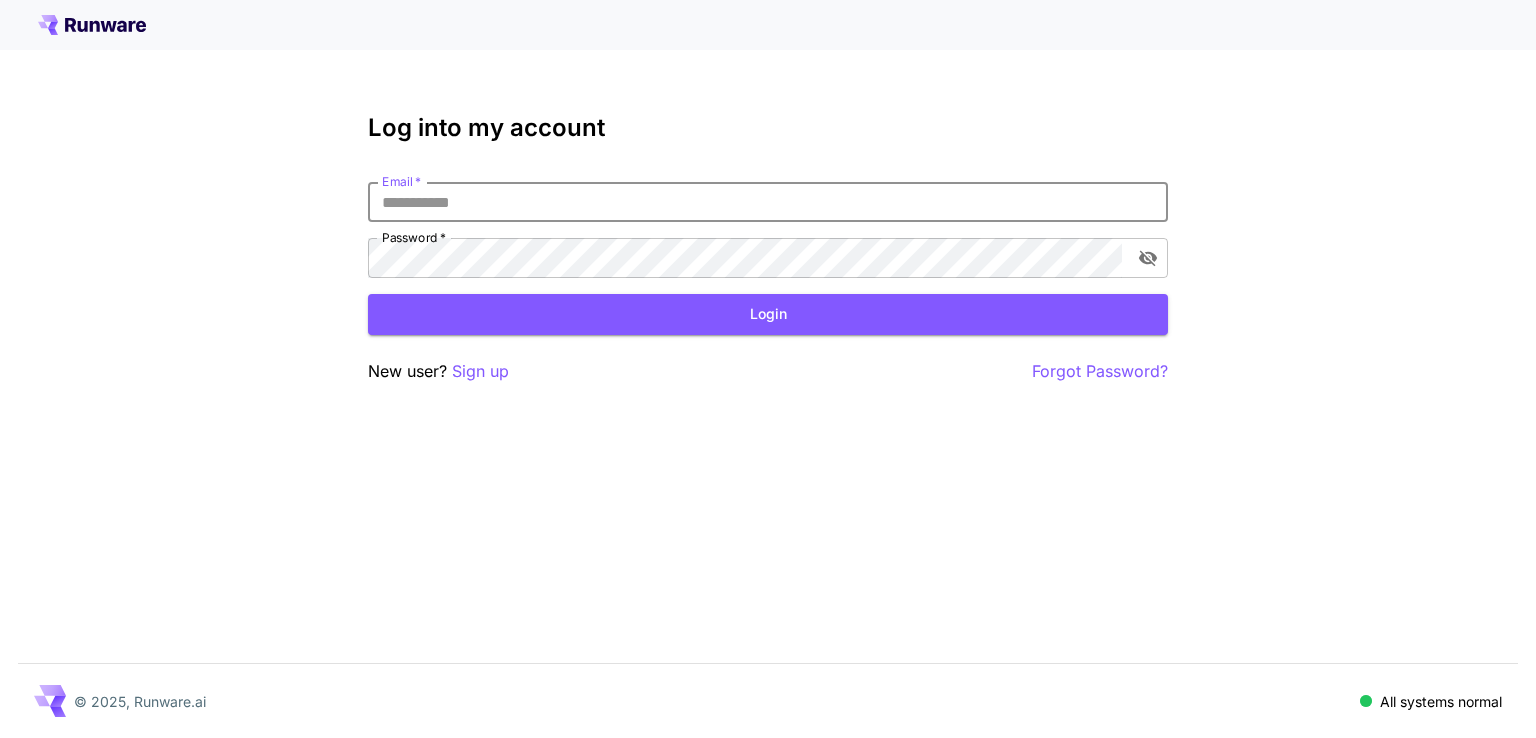 click on "Email   *" at bounding box center (768, 202) 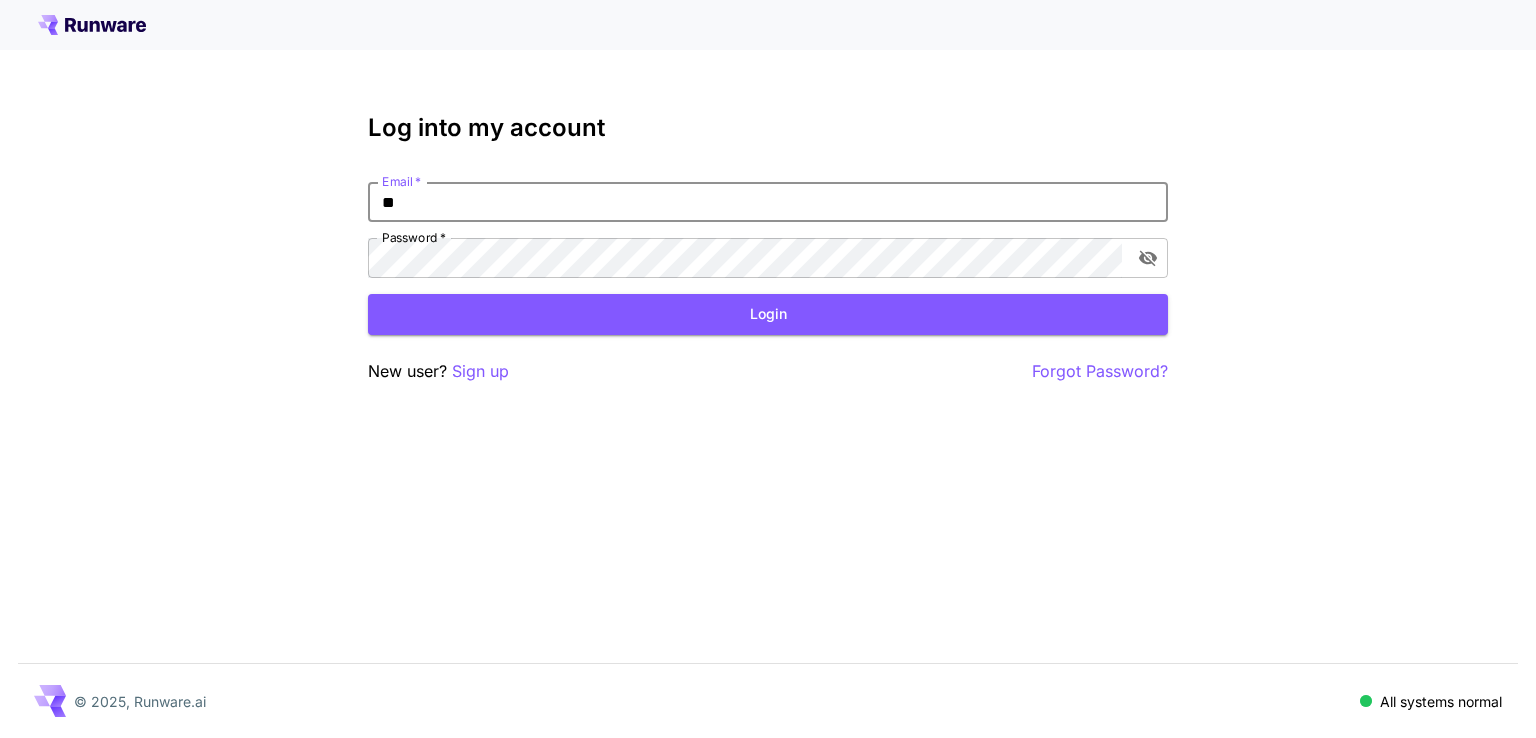 type on "*" 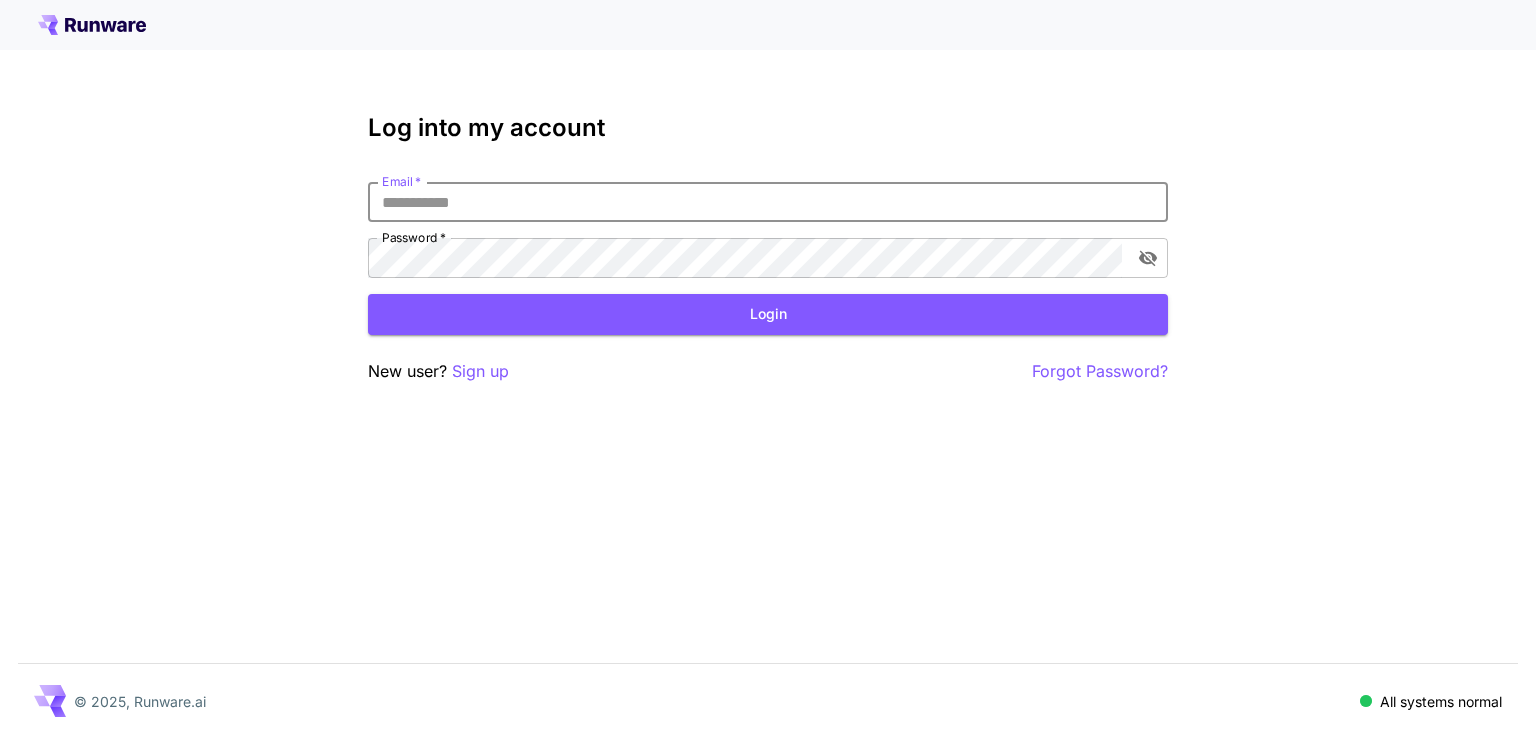 type on "*" 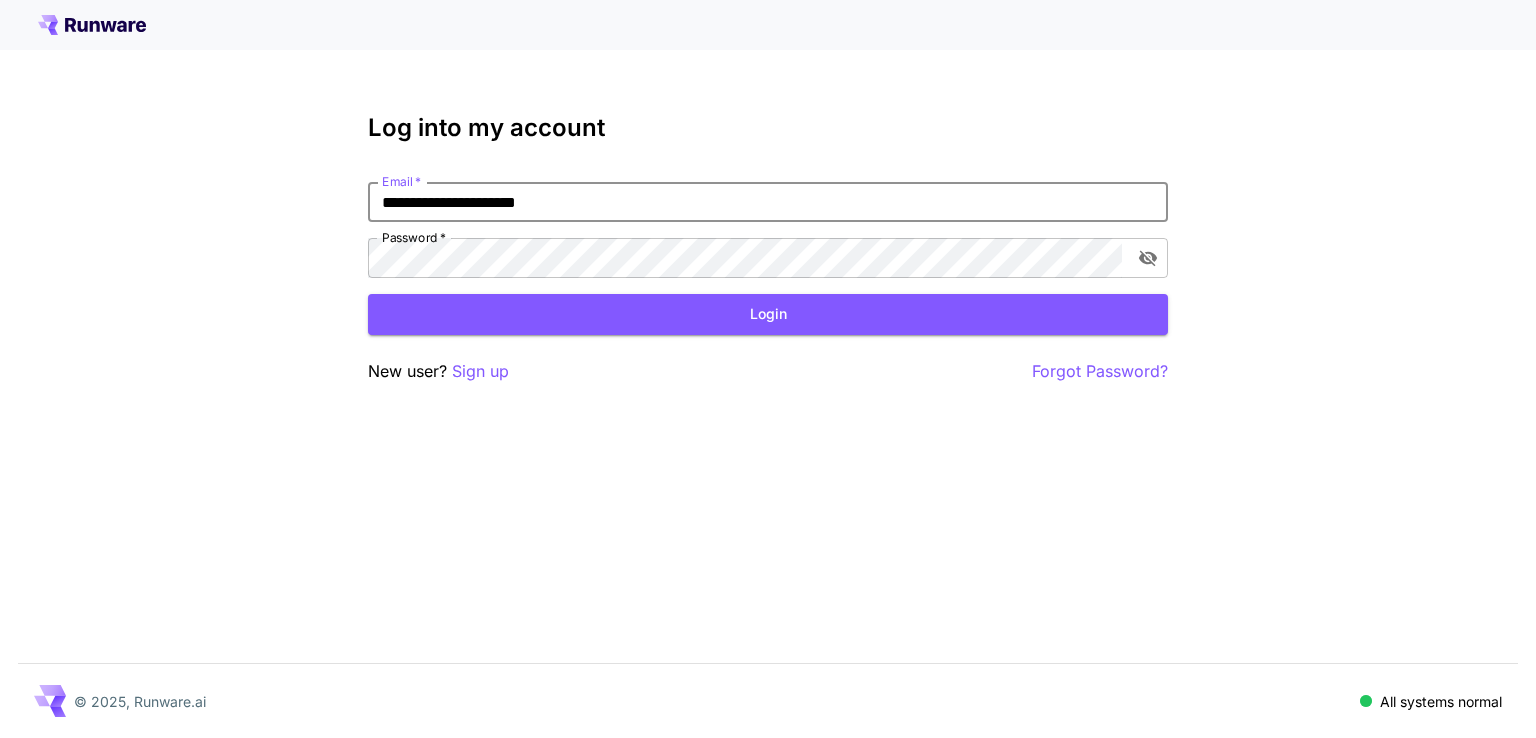 type on "**********" 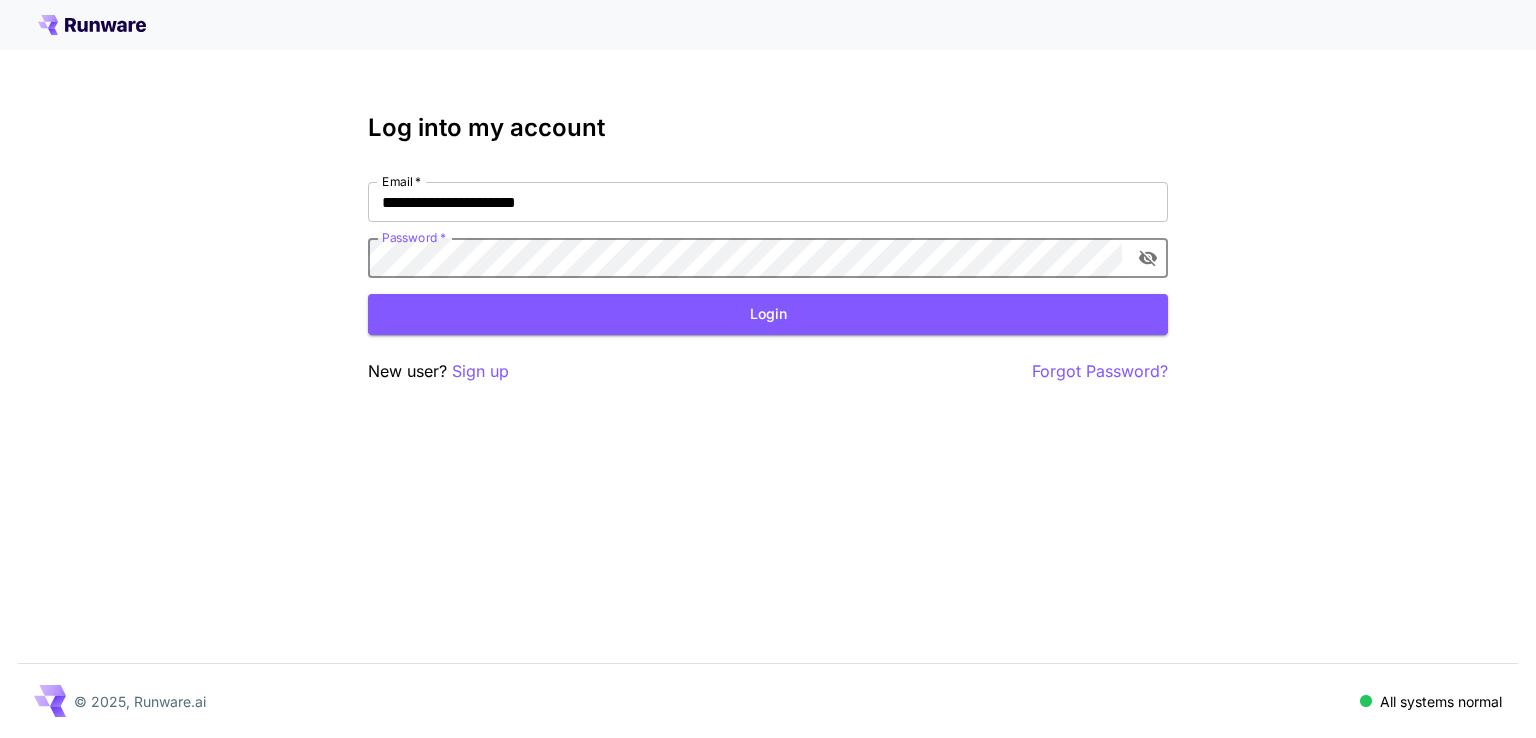 click on "Login" at bounding box center (768, 314) 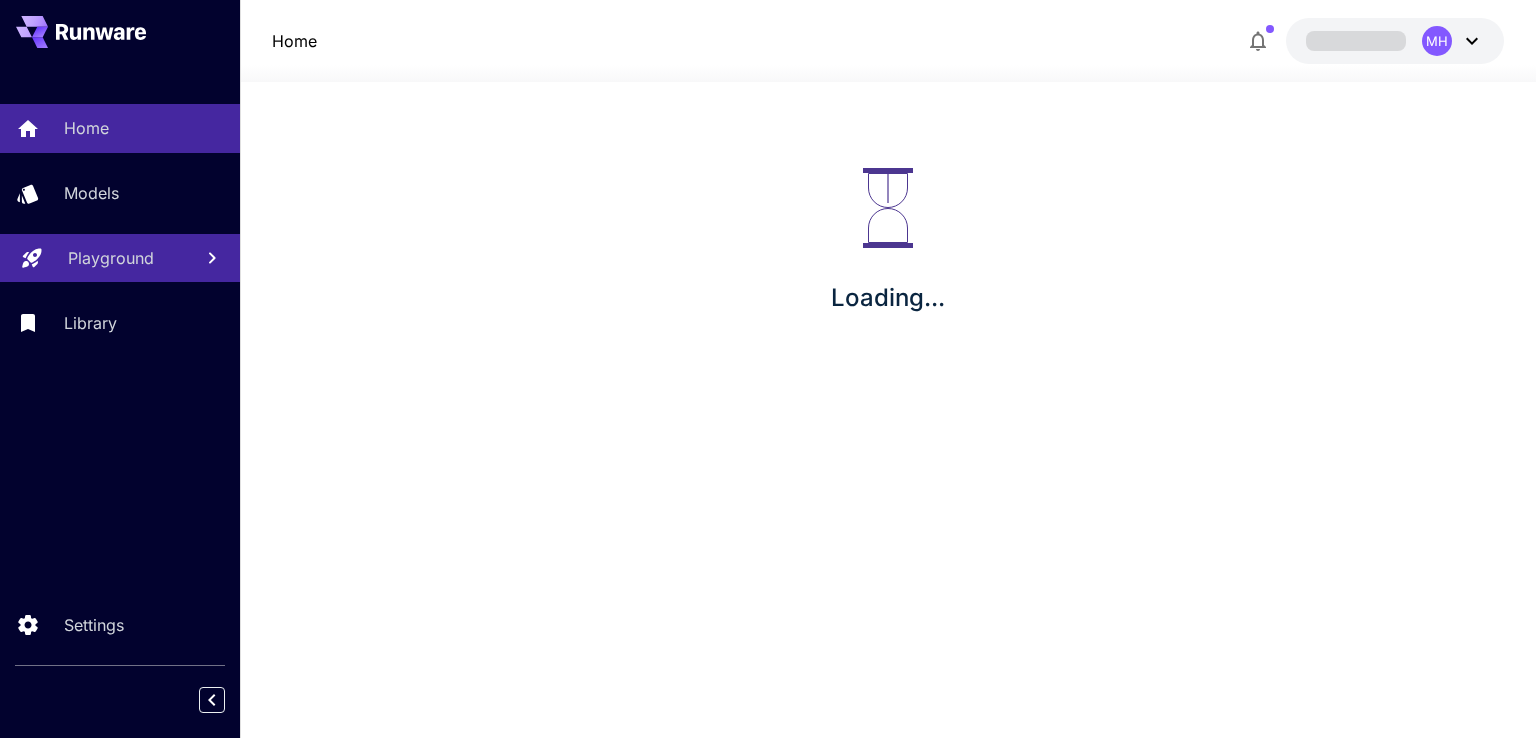 click on "Playground" at bounding box center [122, 258] 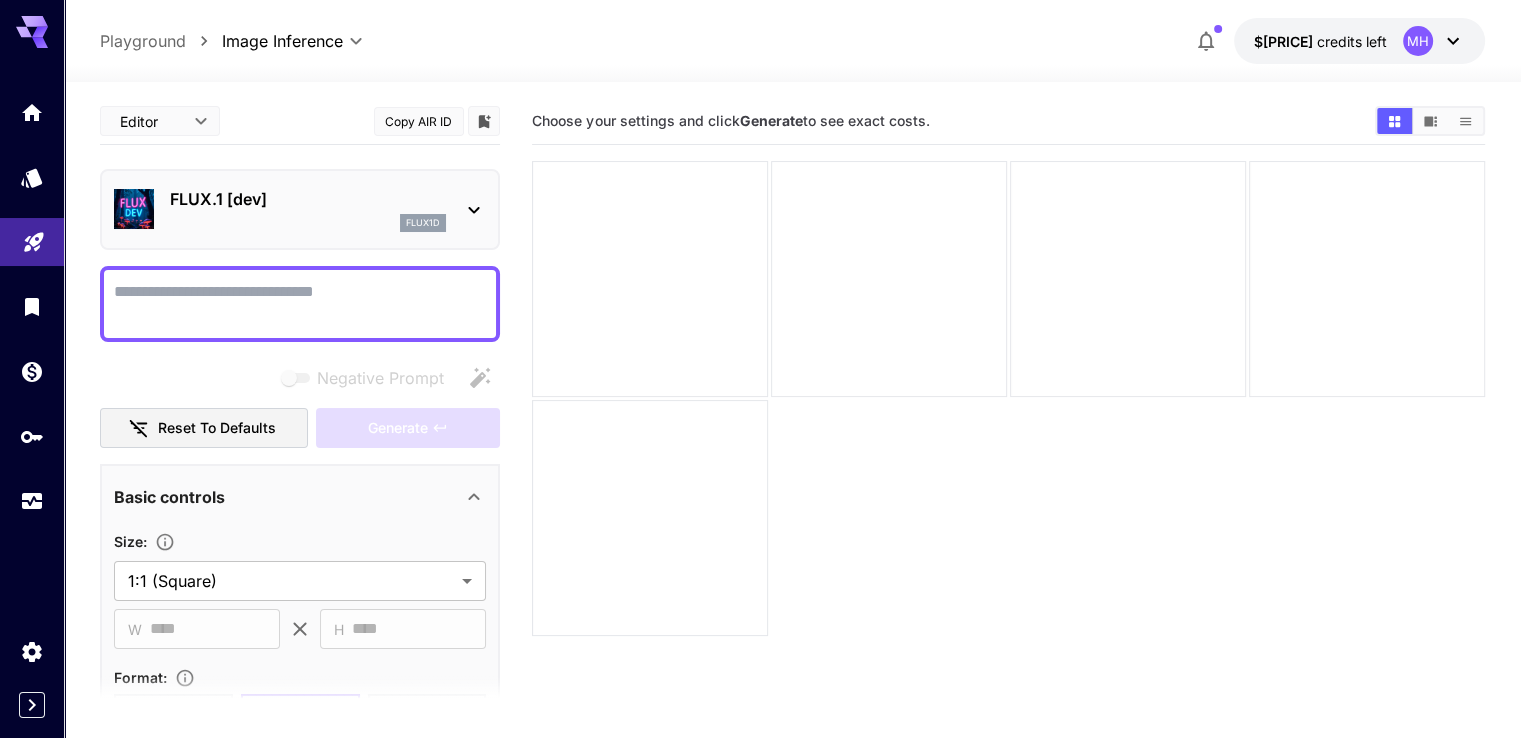 click 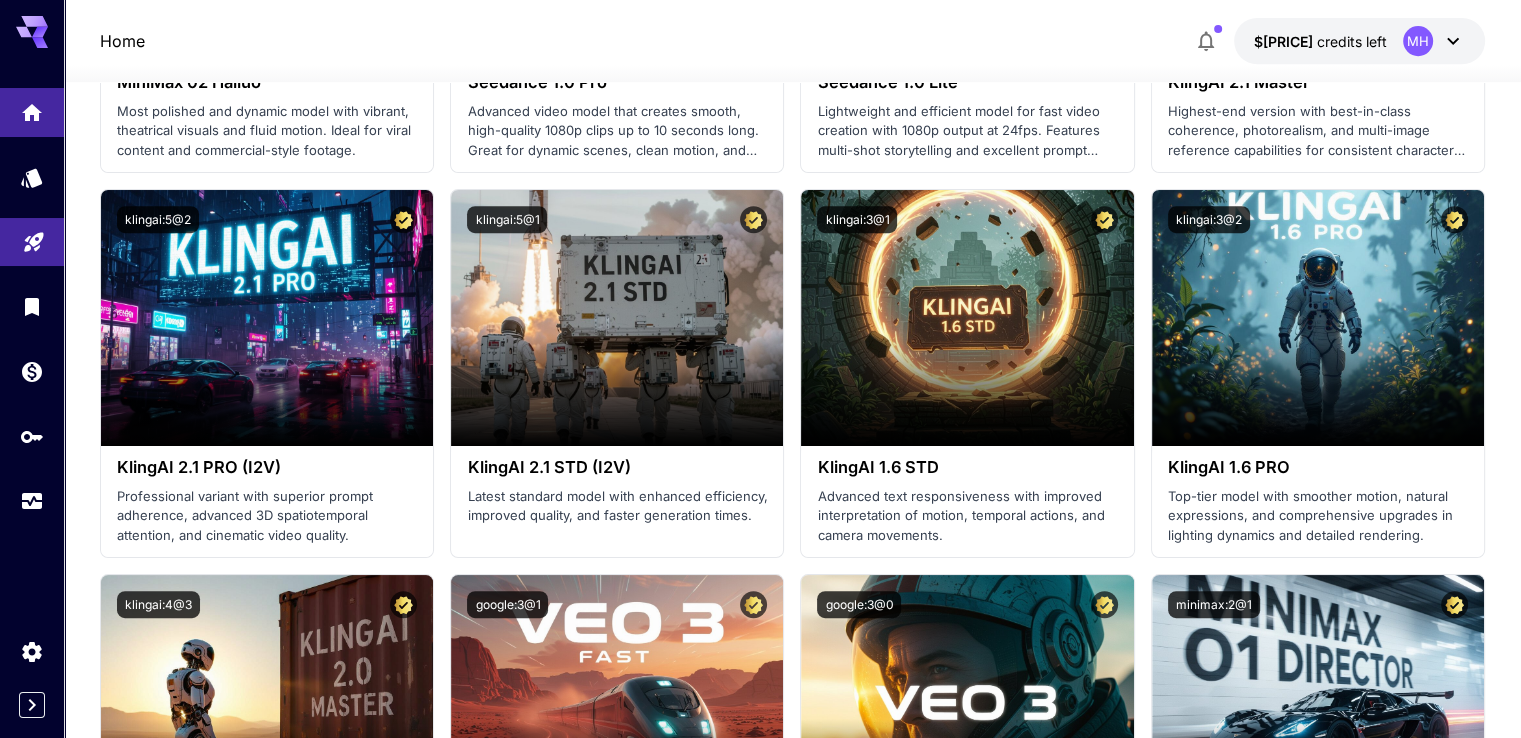 scroll, scrollTop: 1200, scrollLeft: 0, axis: vertical 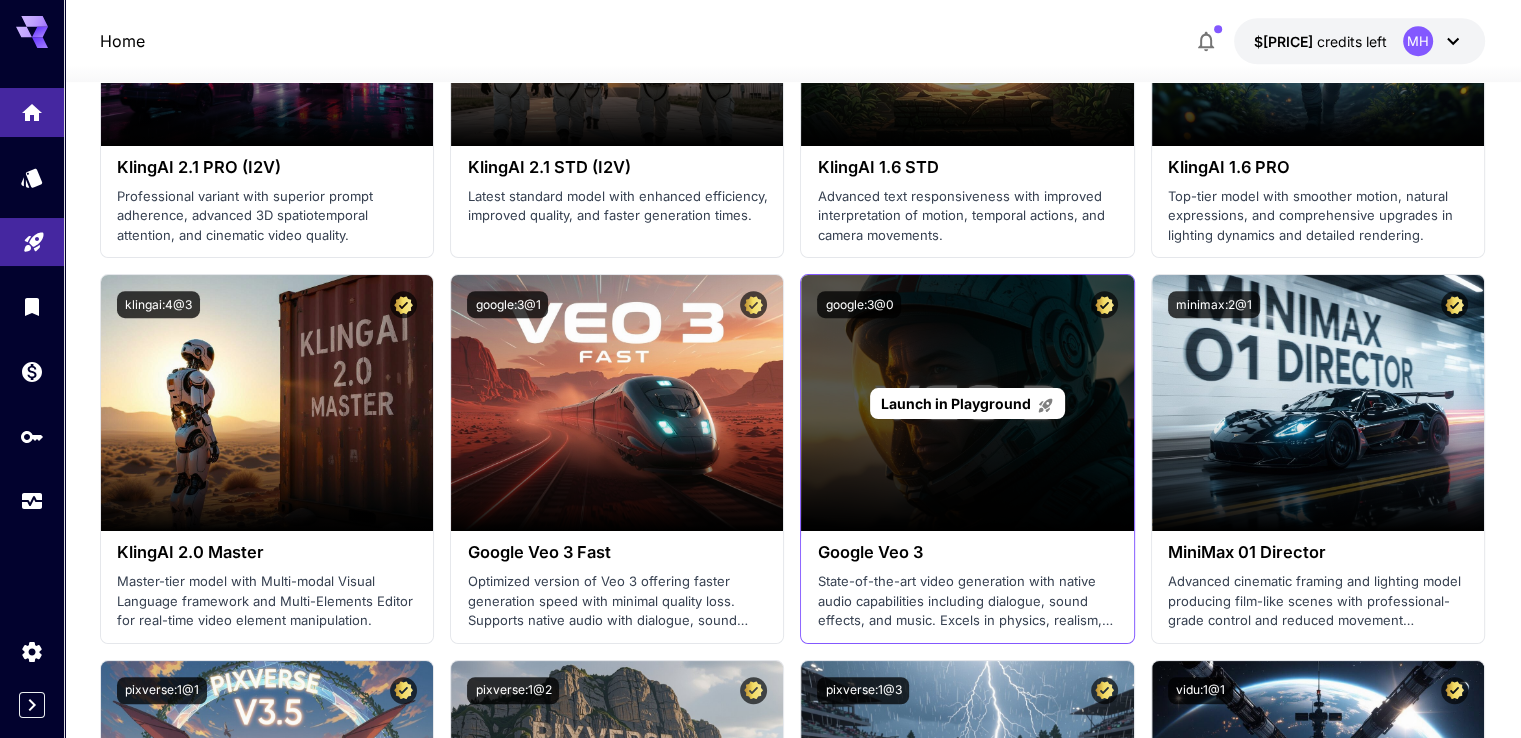 click on "Launch in Playground" at bounding box center (956, 403) 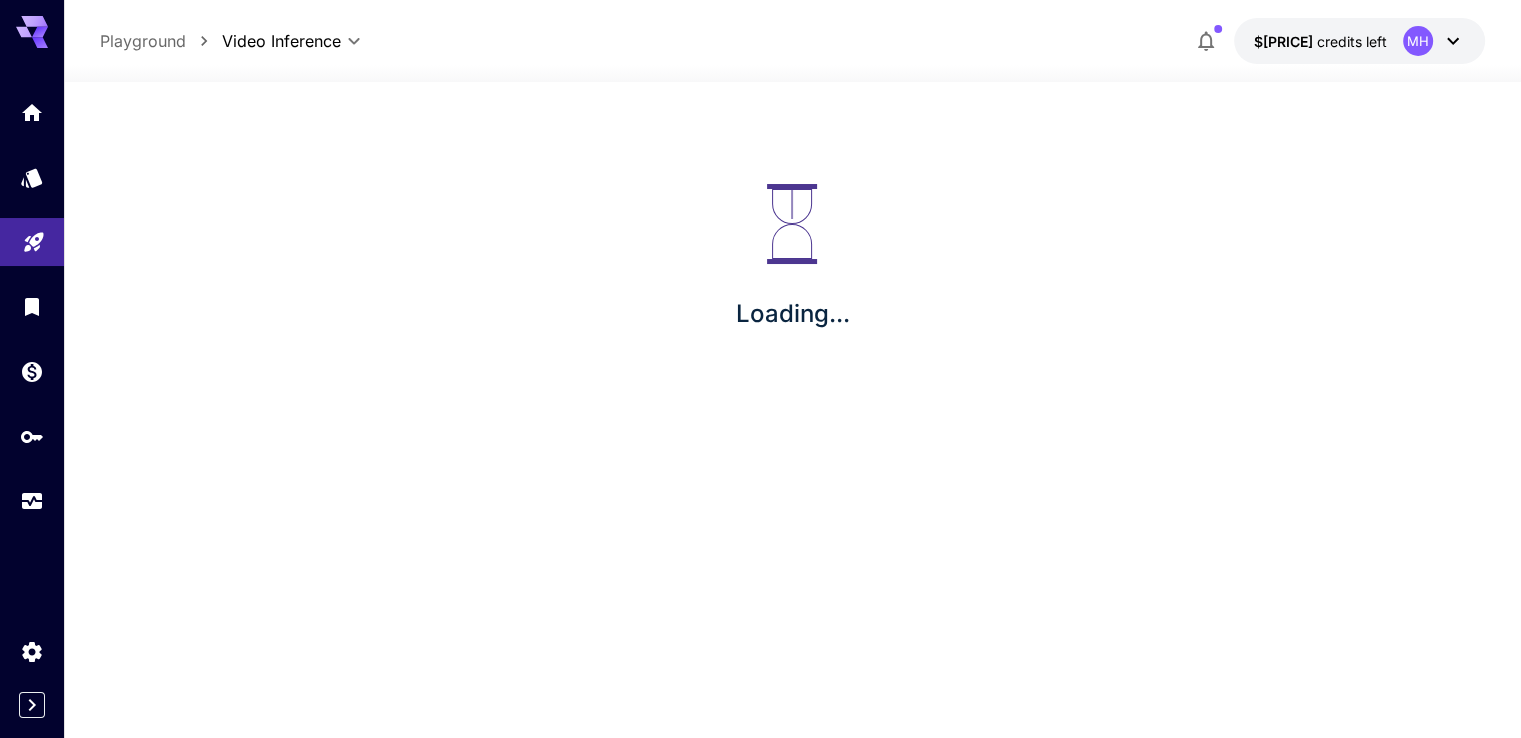 scroll, scrollTop: 0, scrollLeft: 0, axis: both 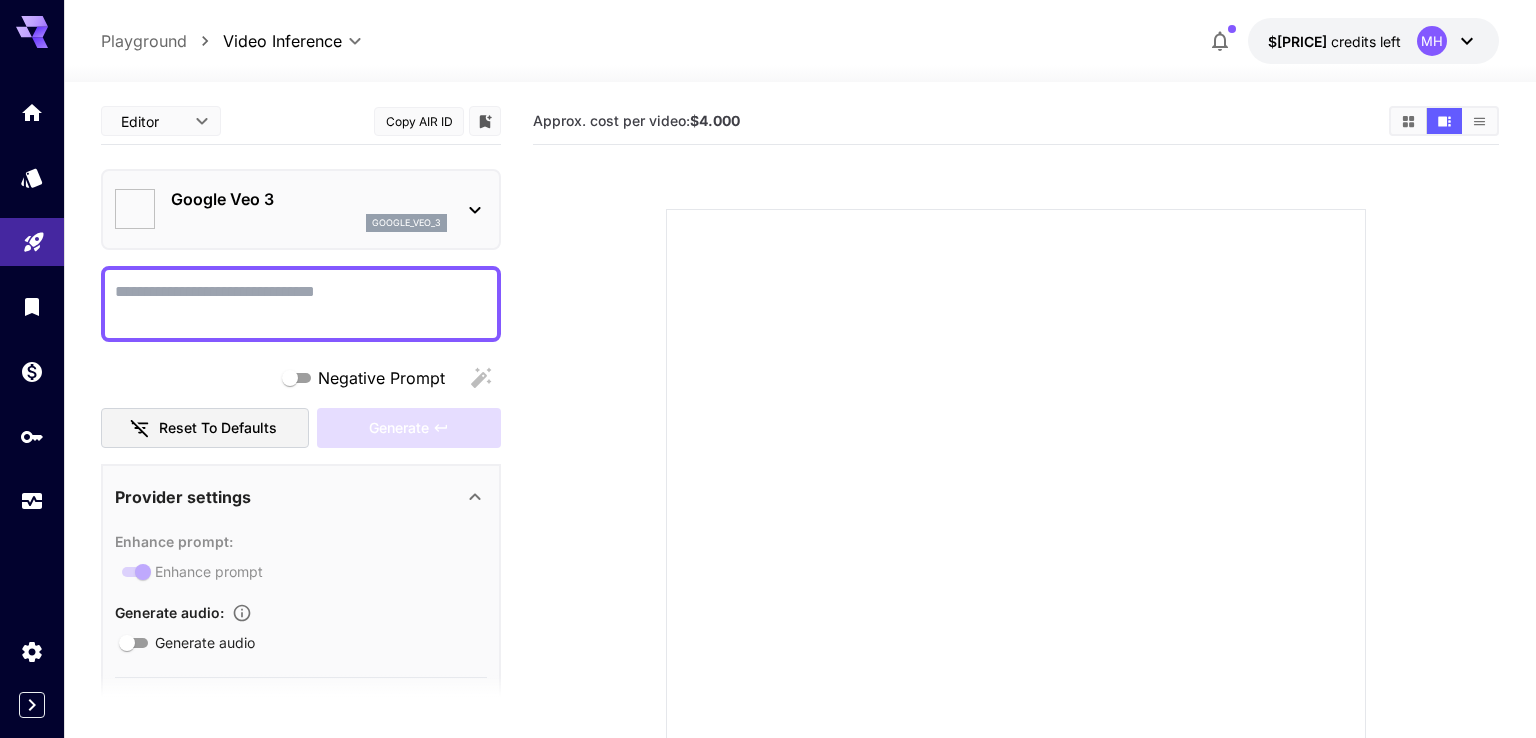 type on "*" 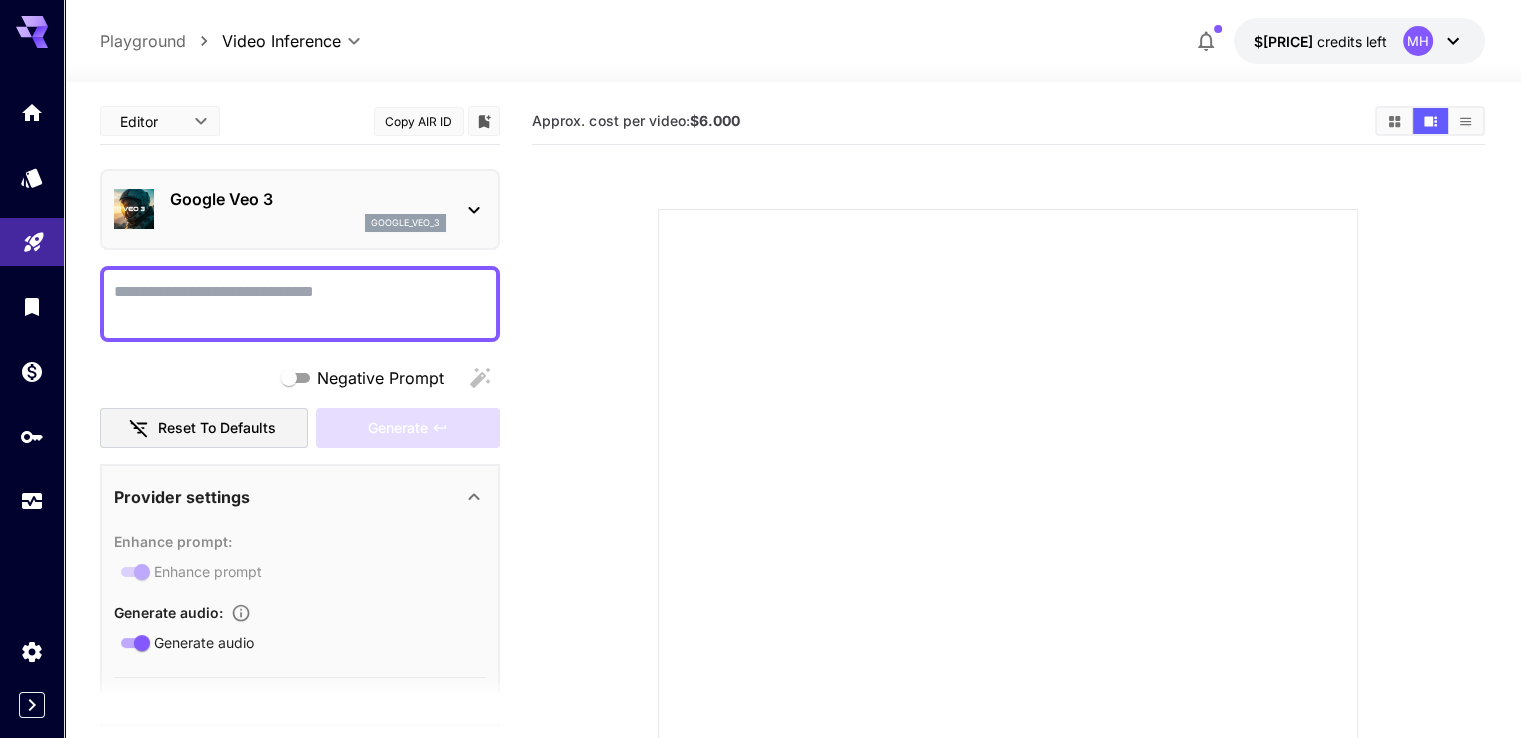 scroll, scrollTop: 100, scrollLeft: 0, axis: vertical 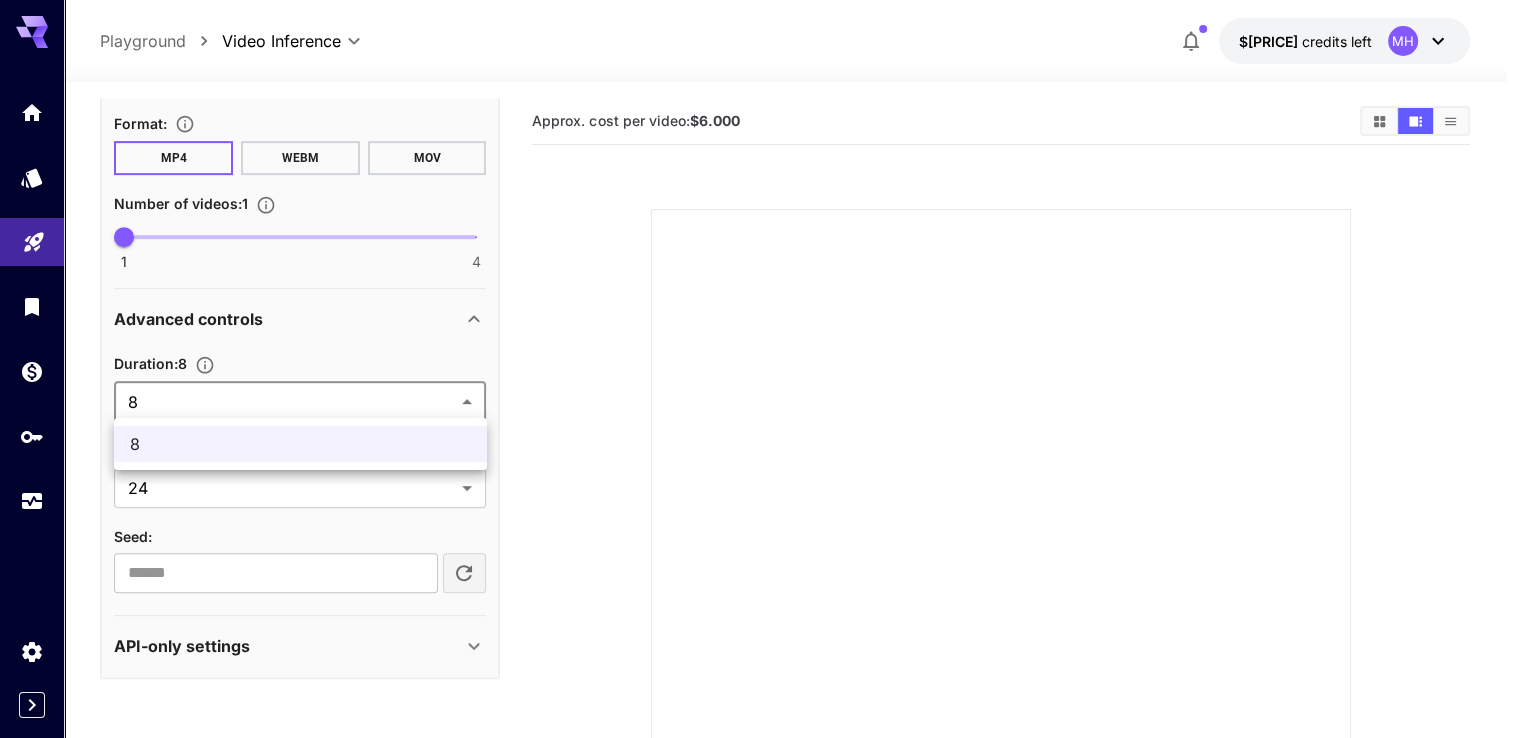 click on "**********" at bounding box center [760, 484] 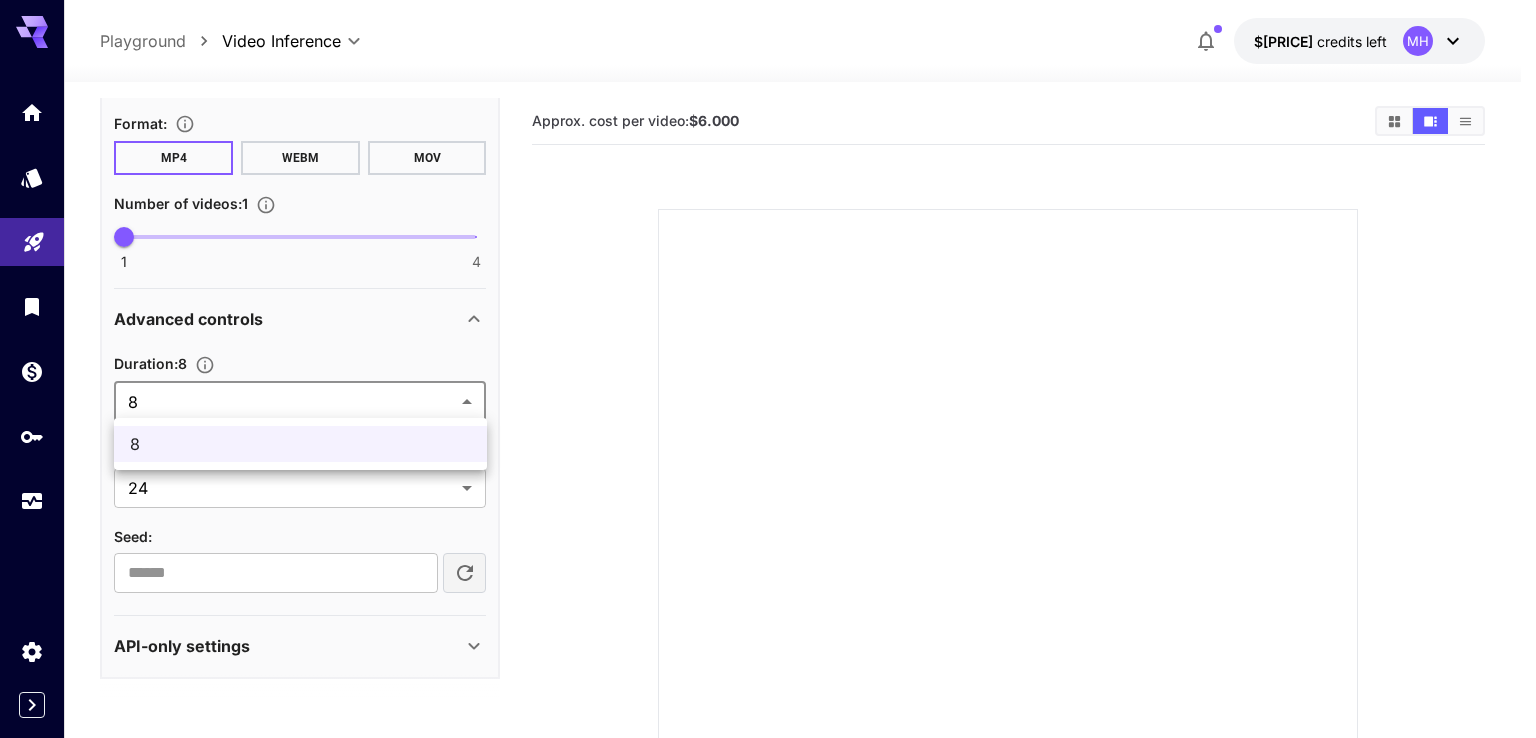 click at bounding box center [768, 369] 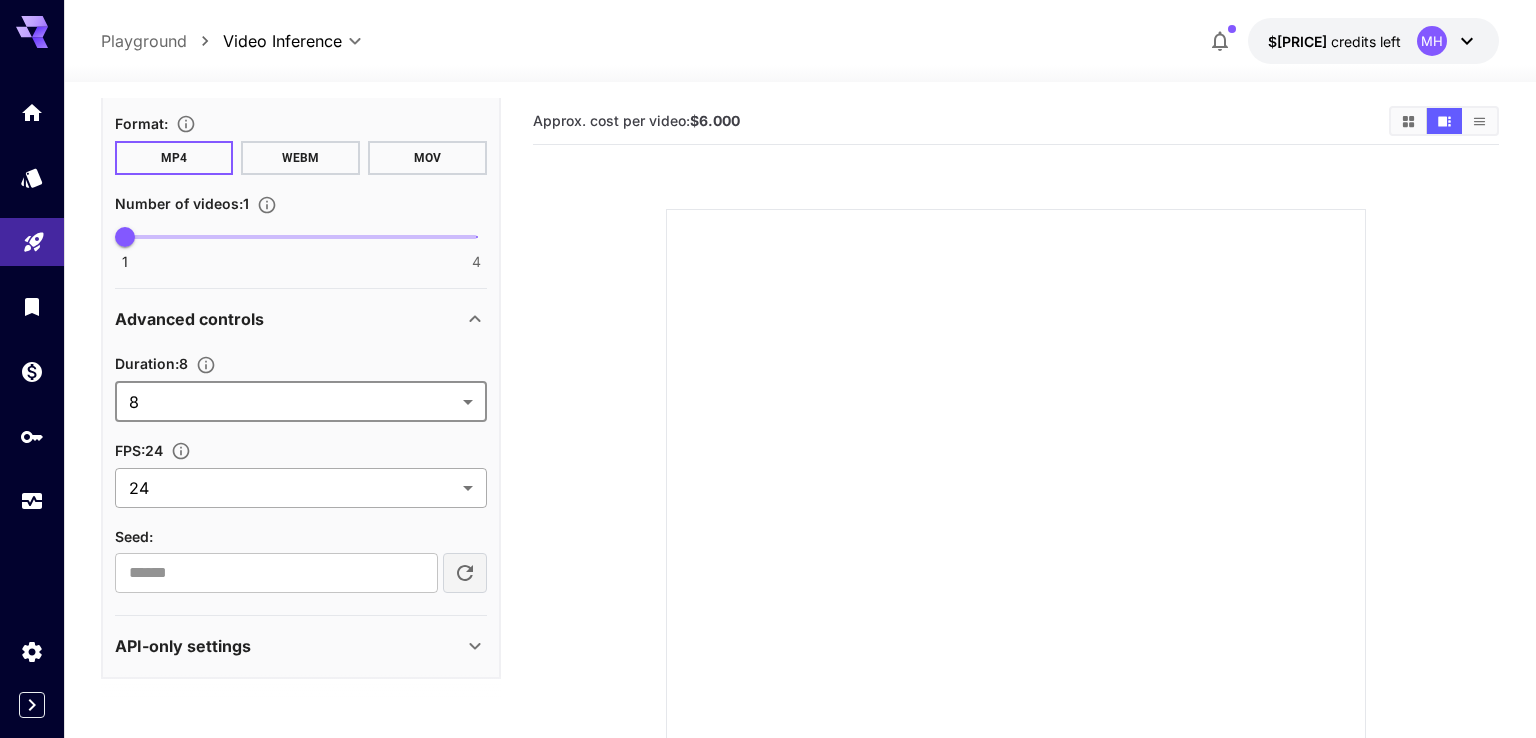 click on "**********" at bounding box center (768, 484) 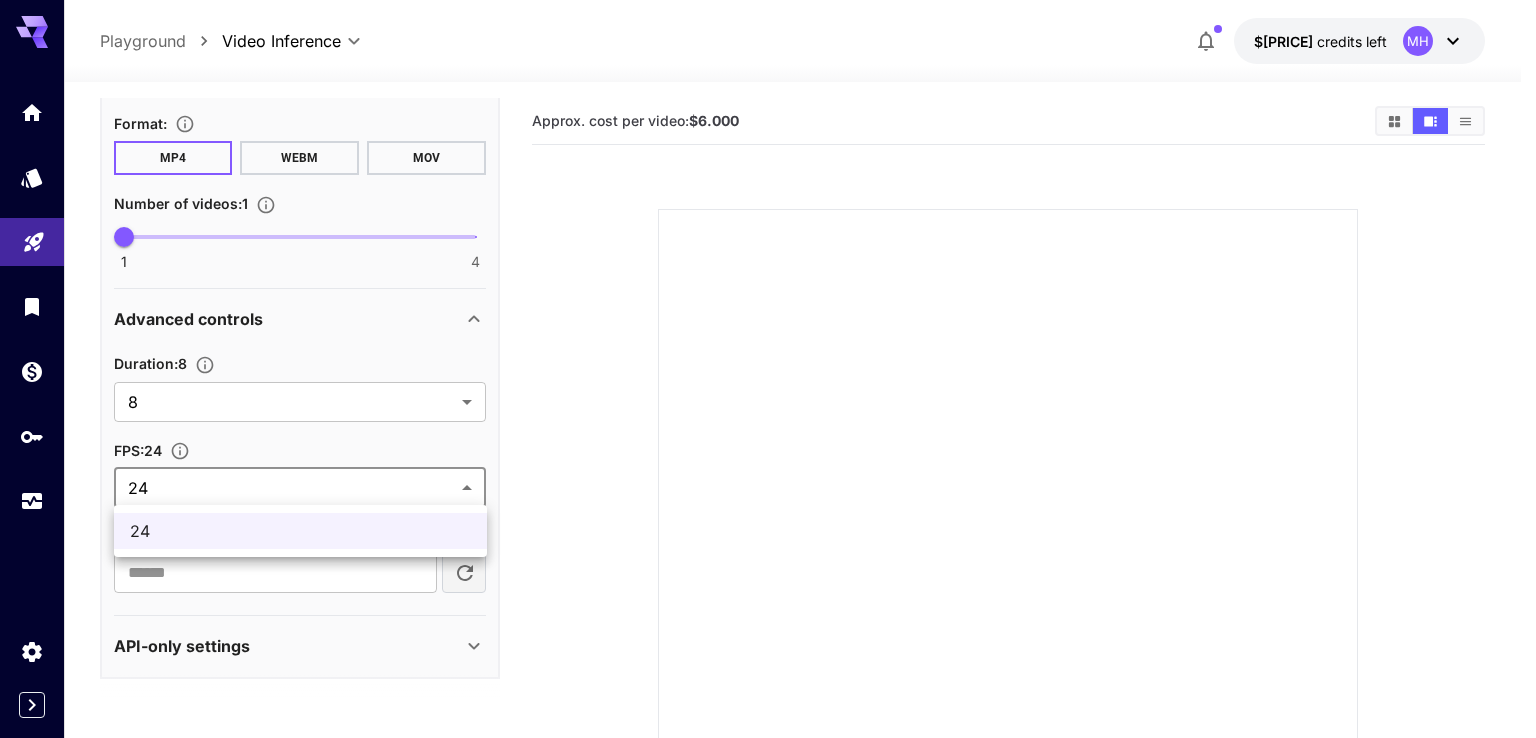 click at bounding box center (768, 369) 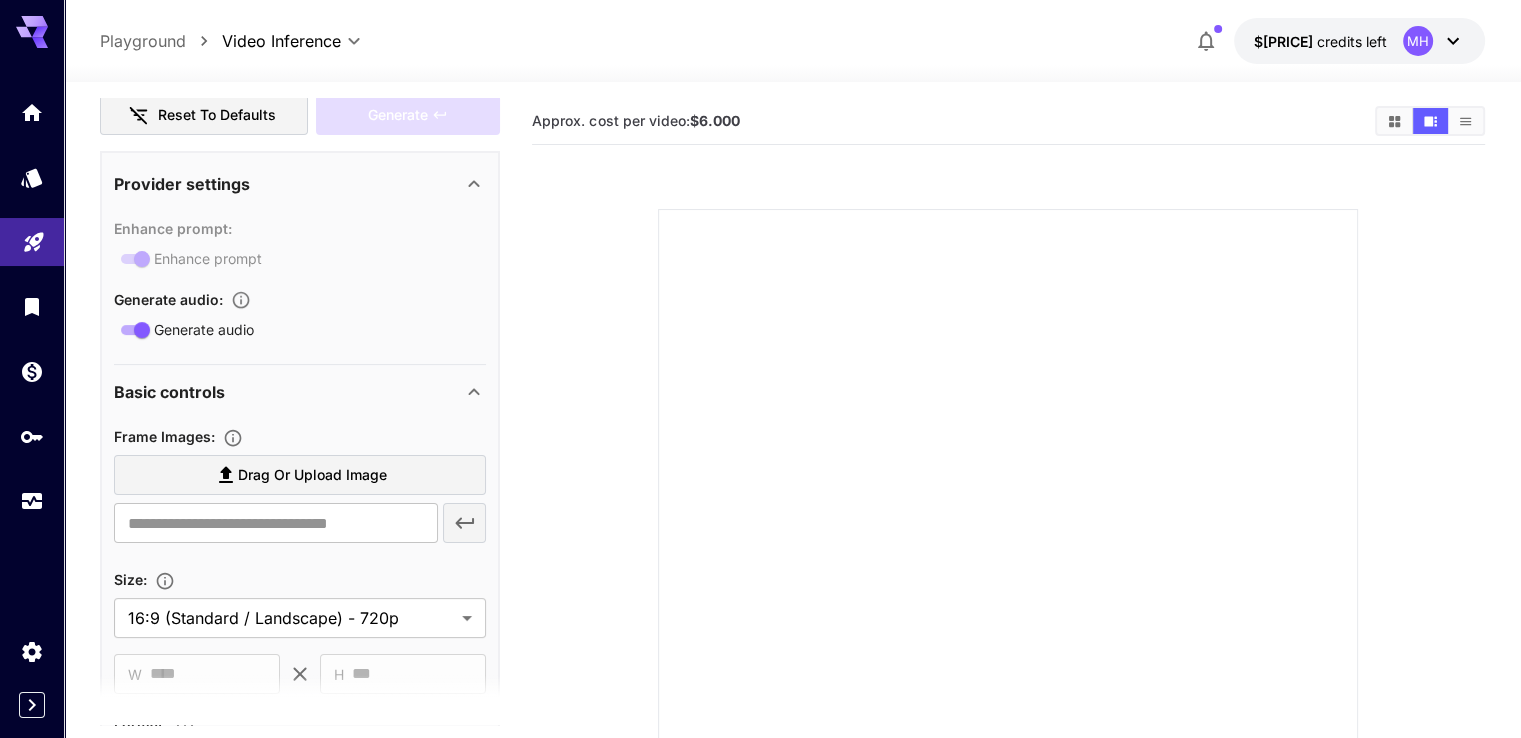scroll, scrollTop: 0, scrollLeft: 0, axis: both 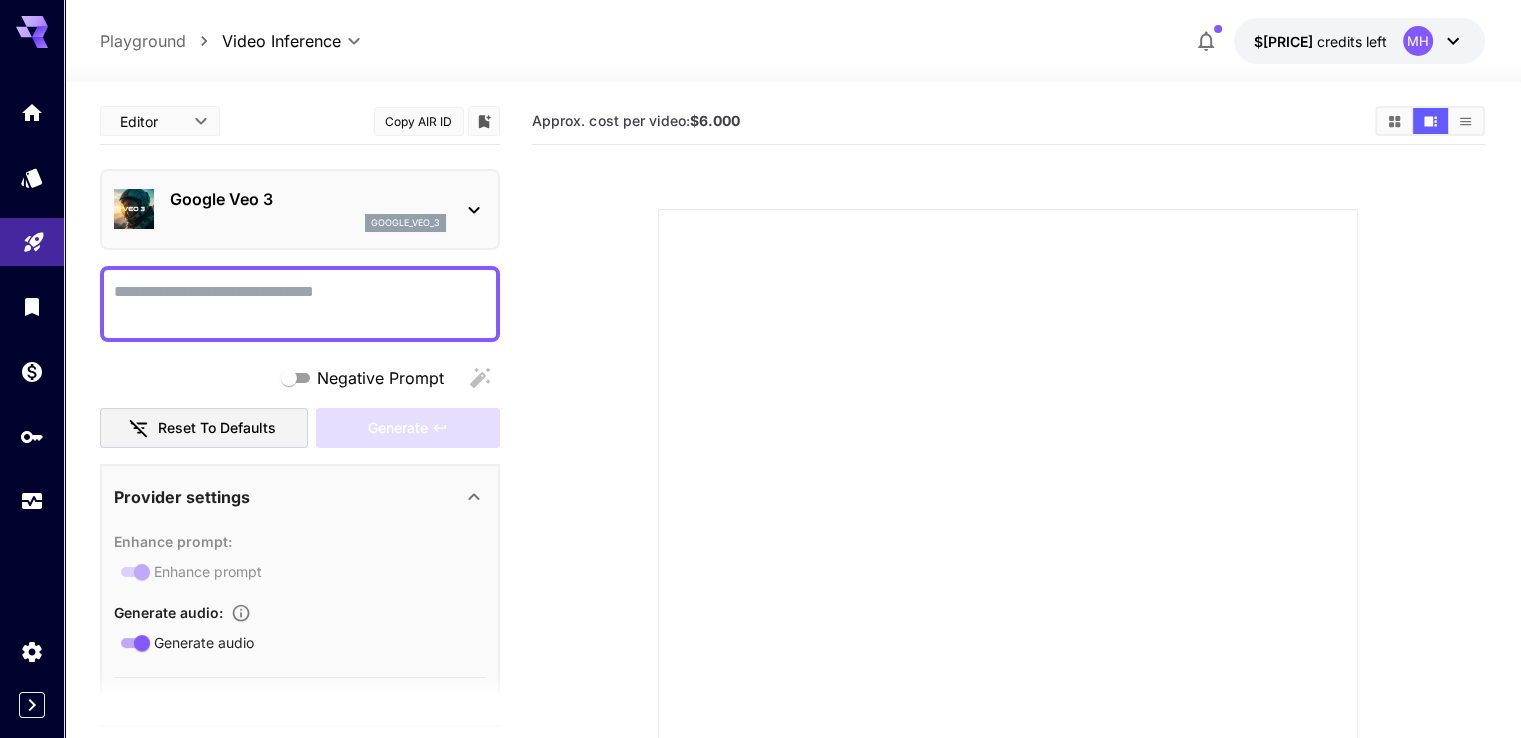 click on "Playground" at bounding box center [143, 41] 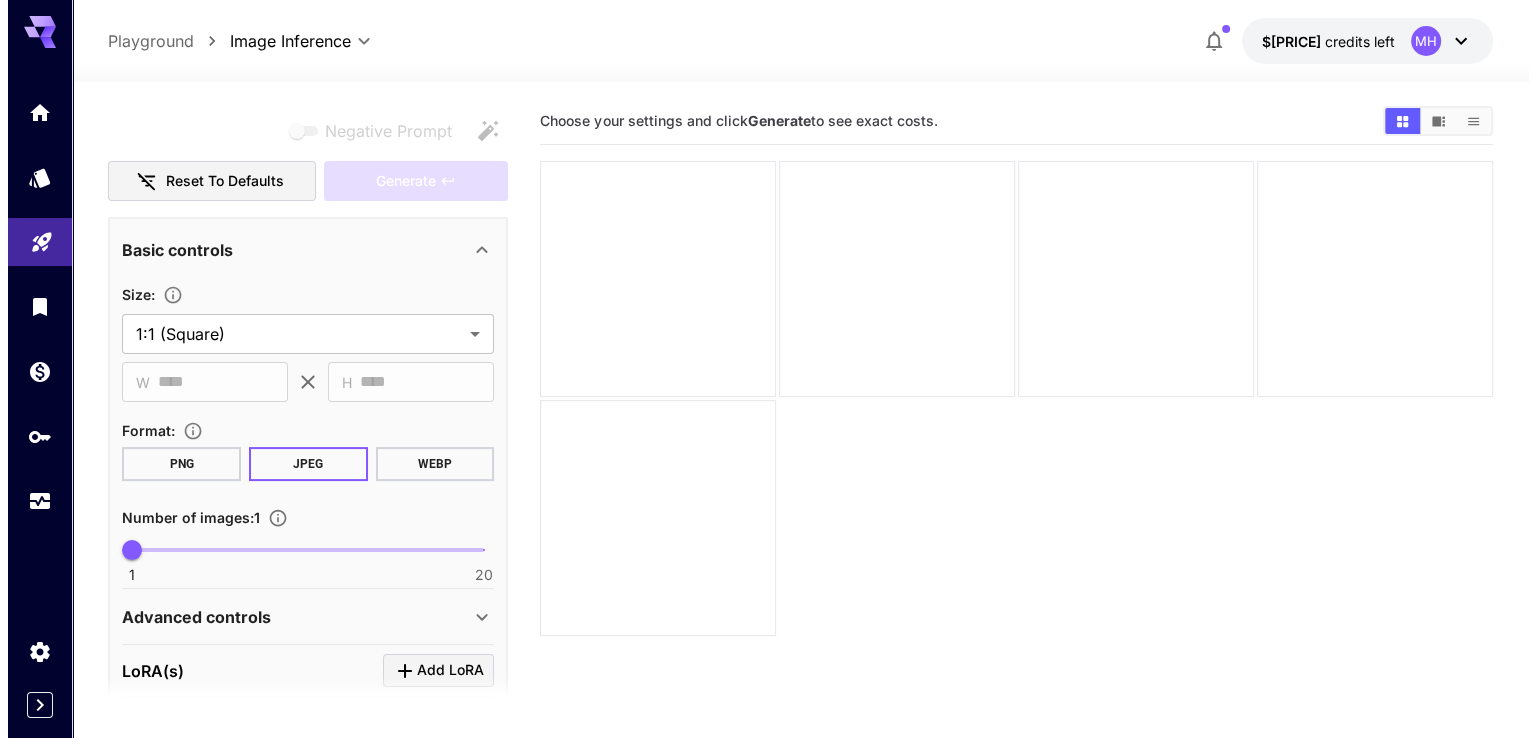 scroll, scrollTop: 0, scrollLeft: 0, axis: both 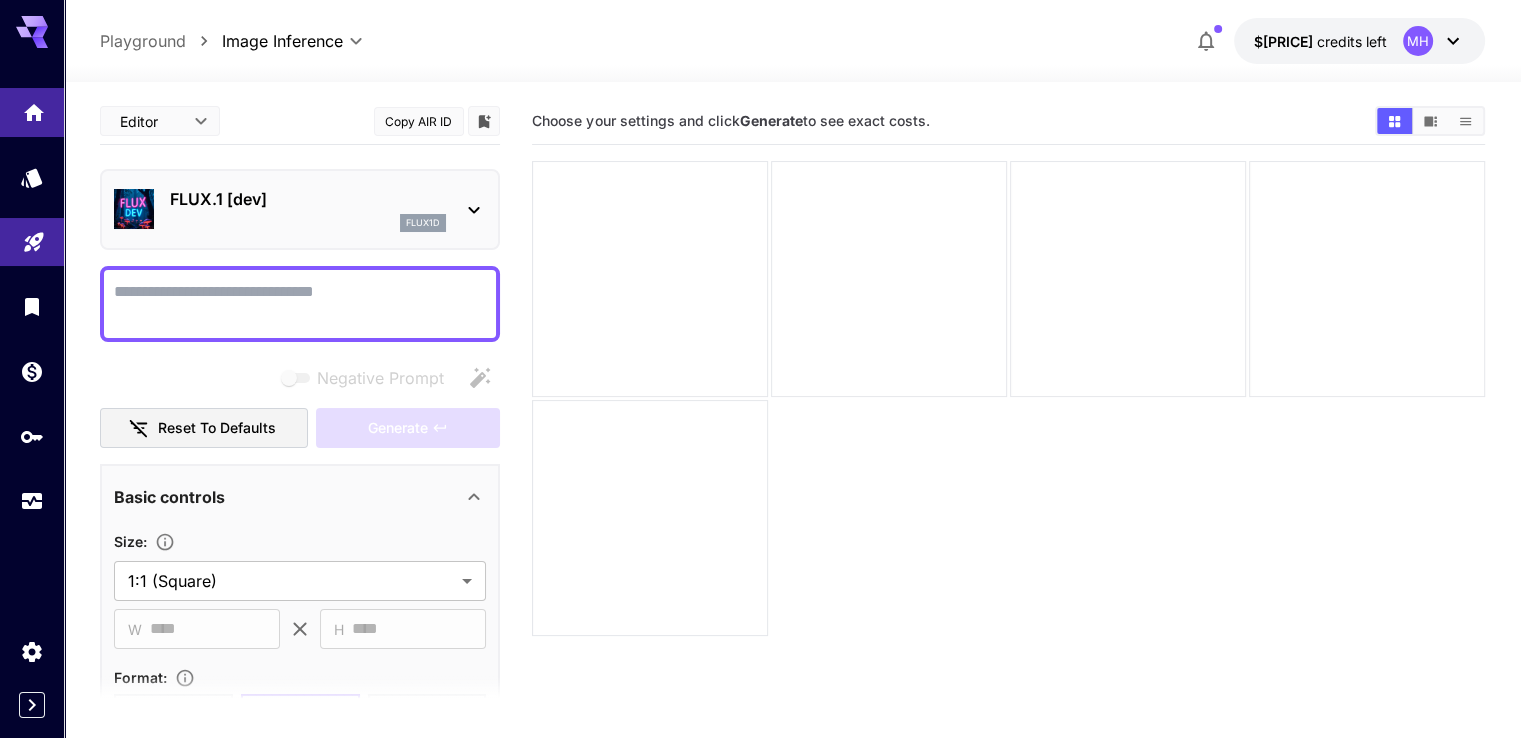 click at bounding box center (32, 112) 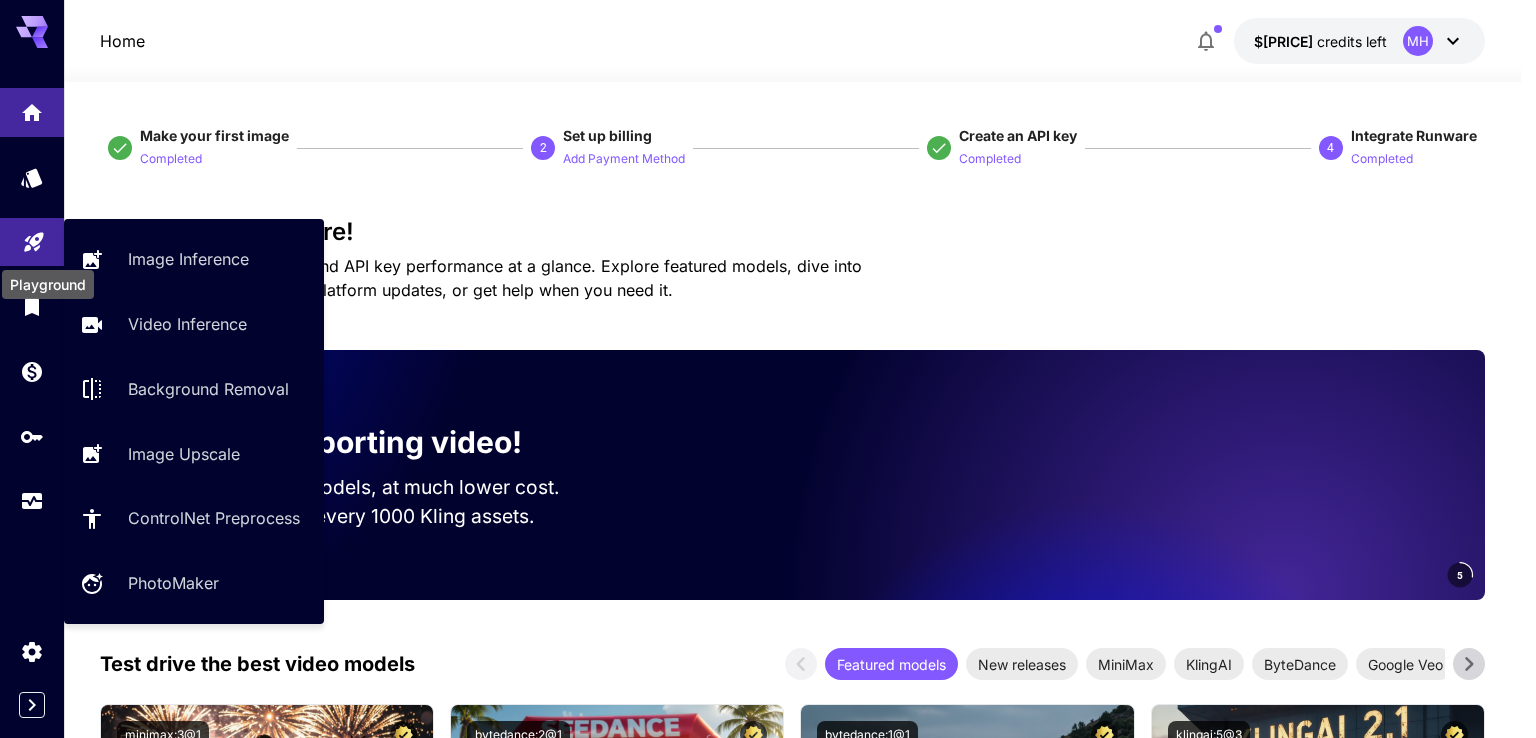click on "Playground" at bounding box center (48, 278) 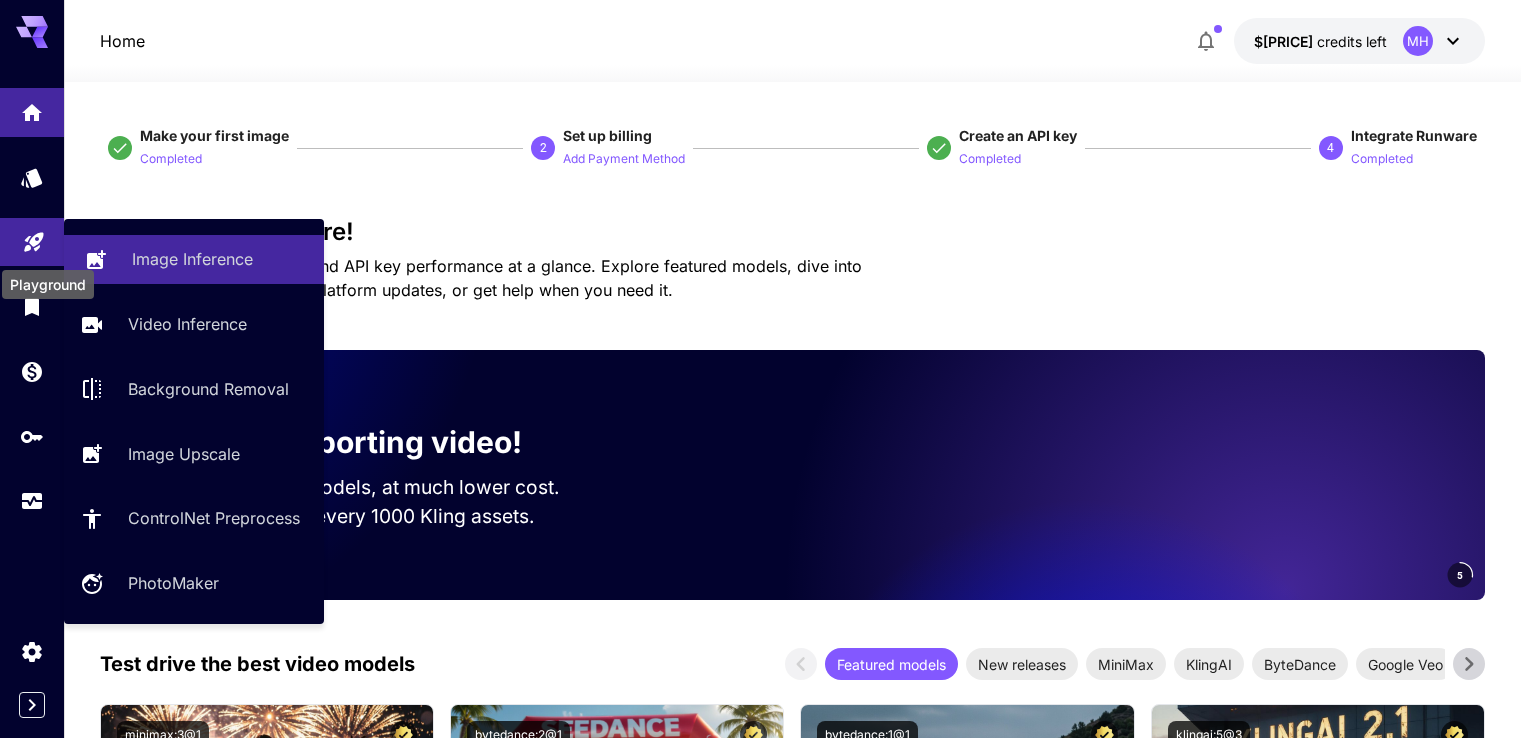 click on "Image Inference" at bounding box center [192, 259] 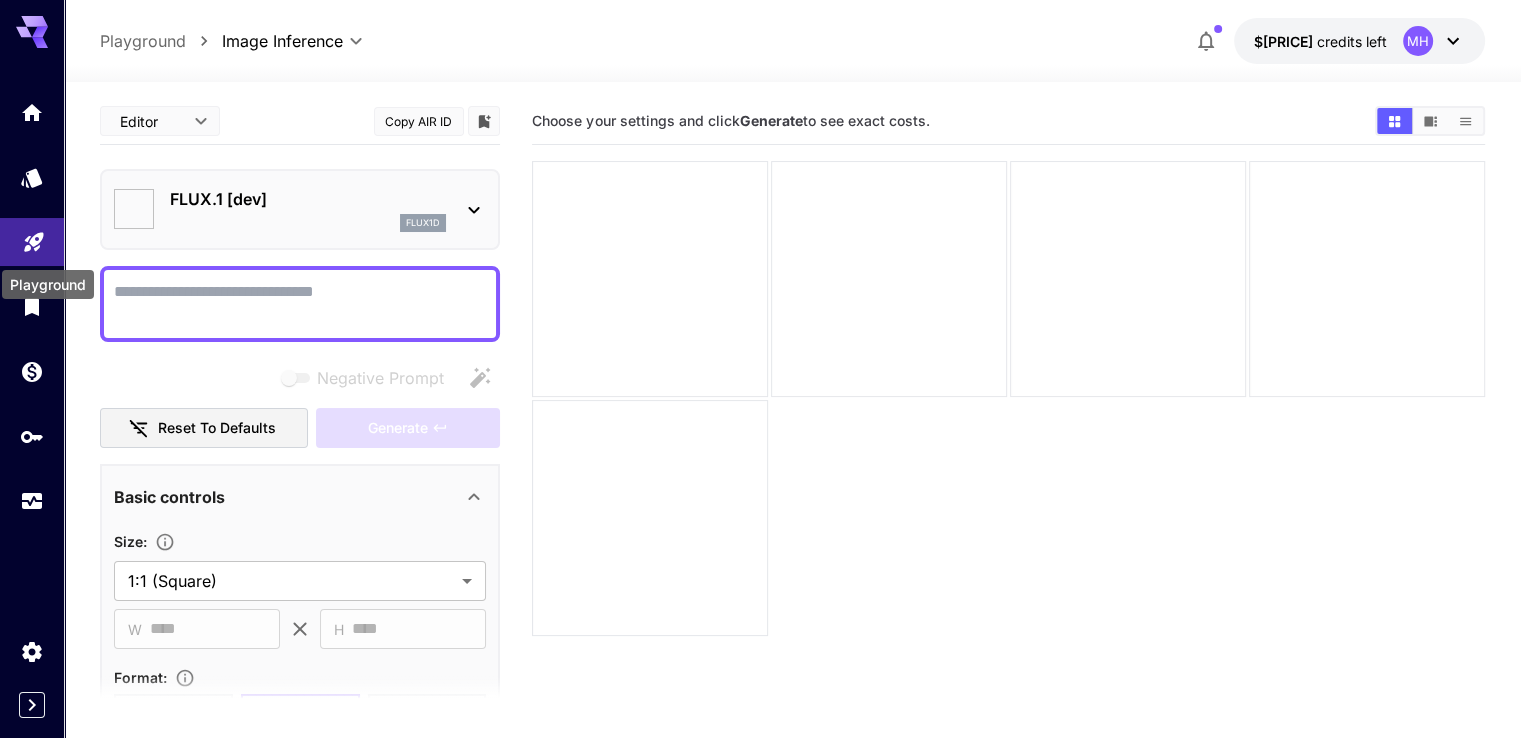type on "**********" 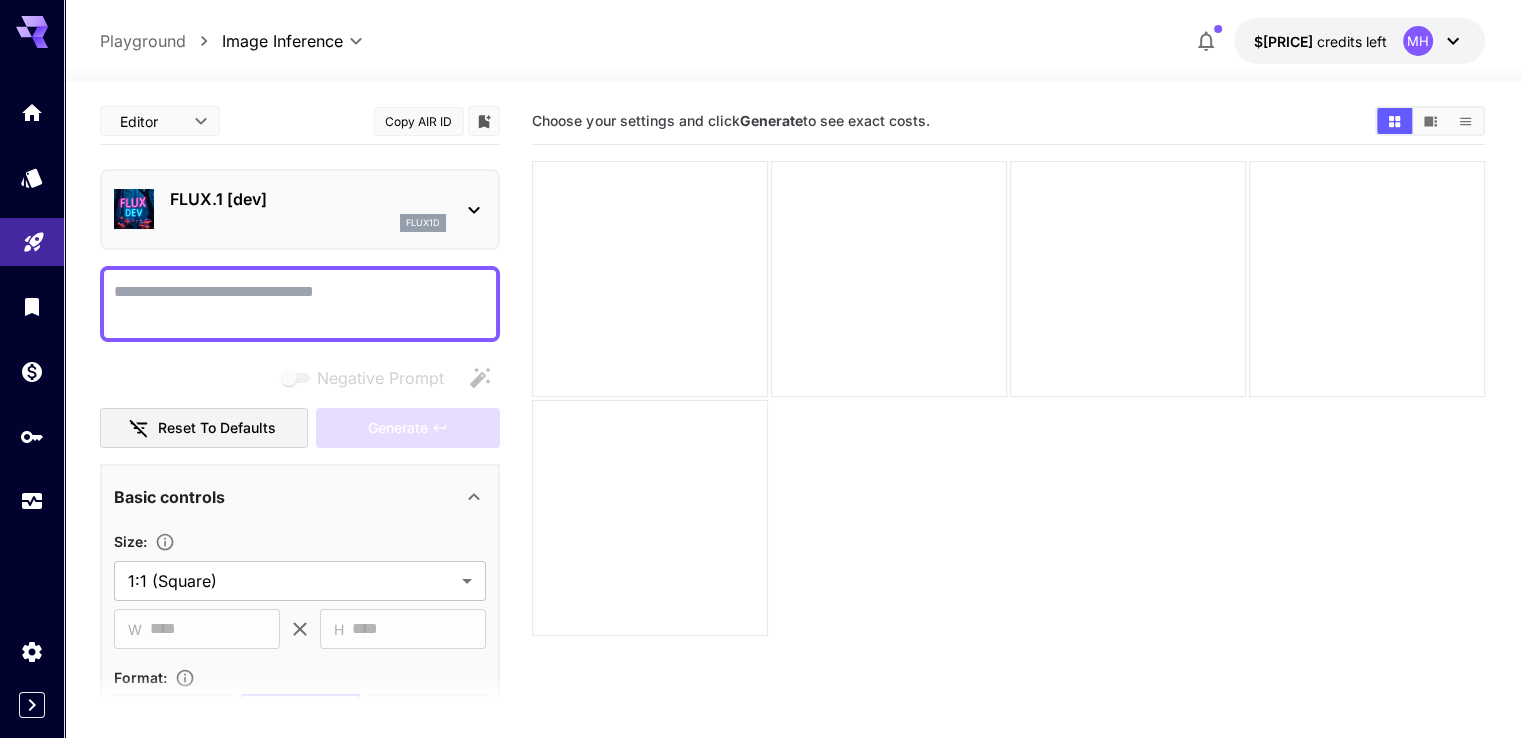 click at bounding box center [32, 705] 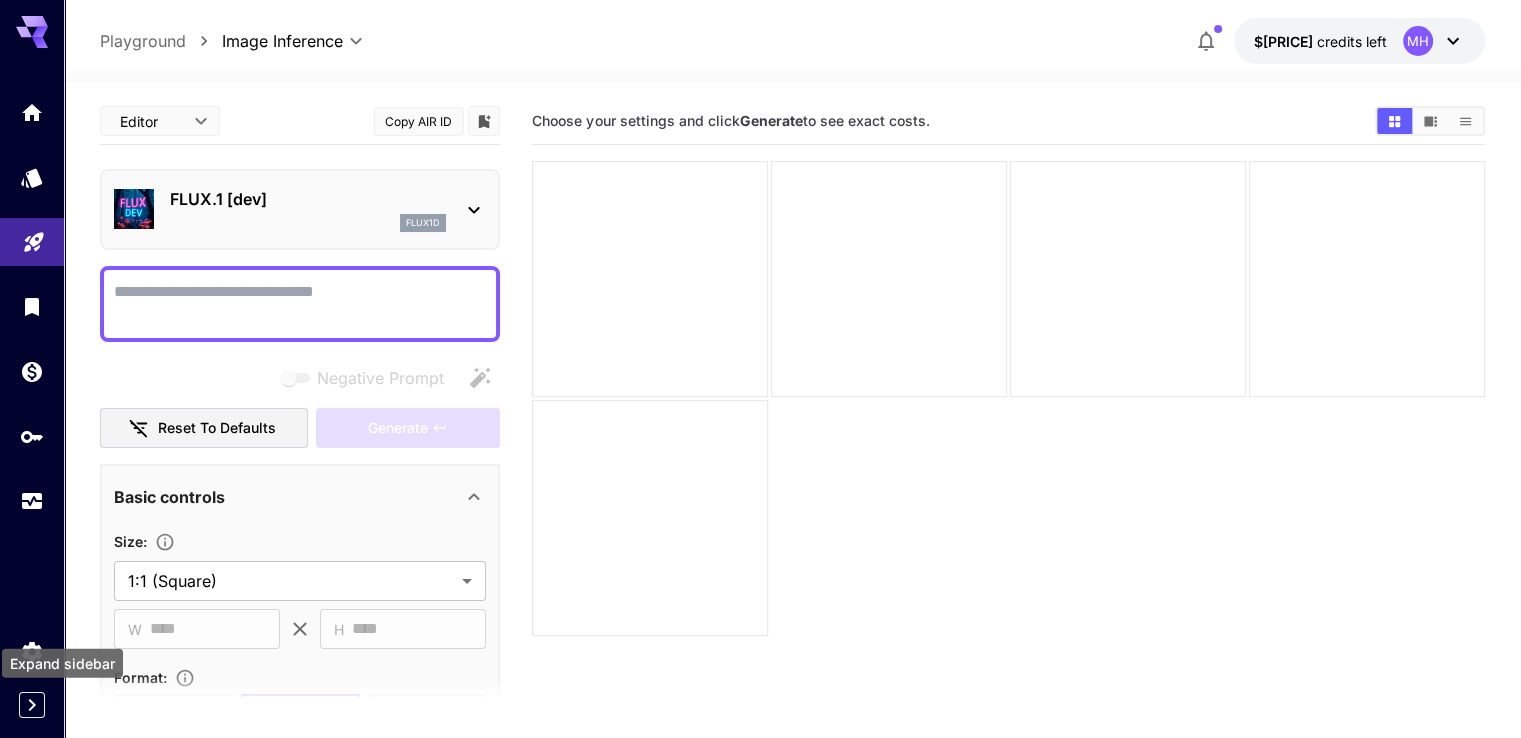 click 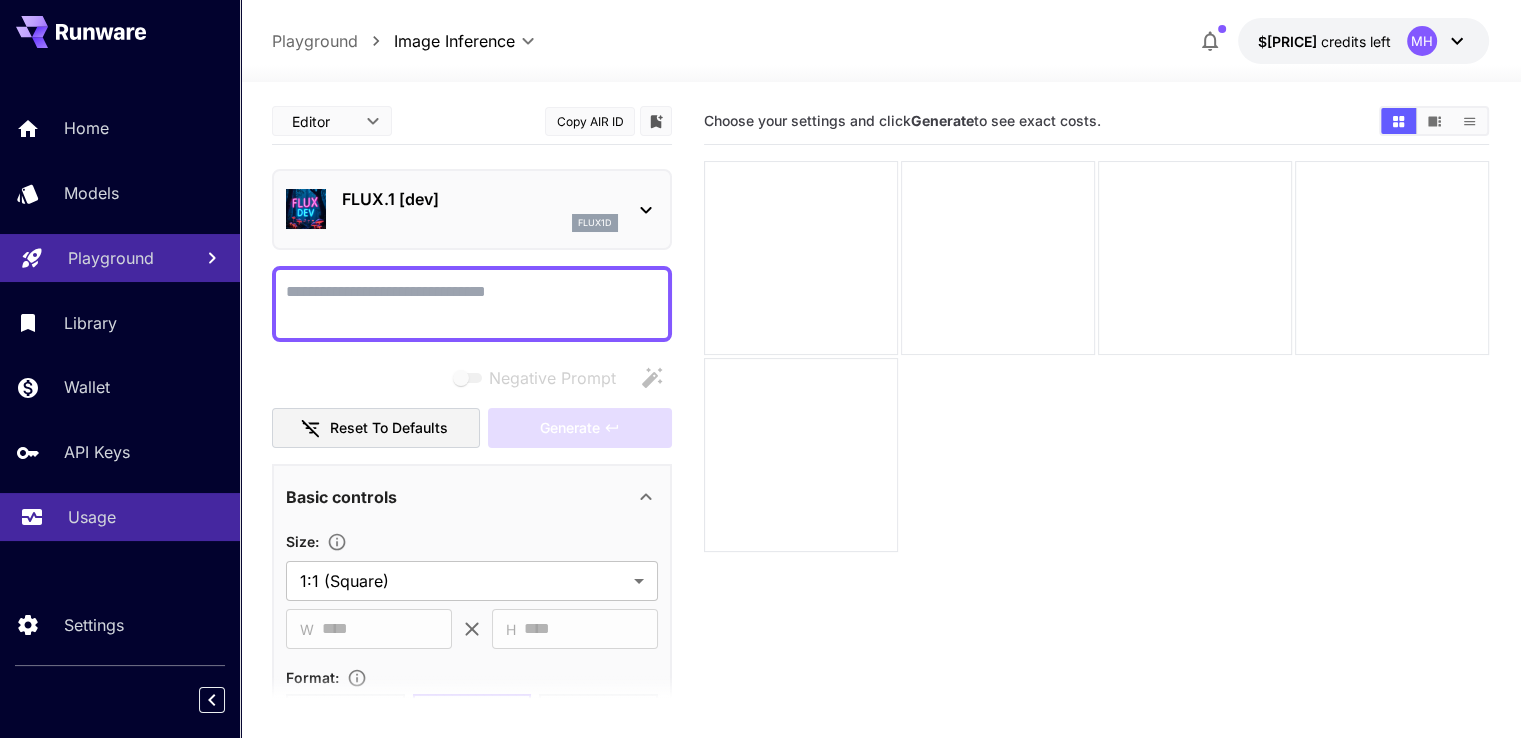 click on "Usage" at bounding box center (146, 517) 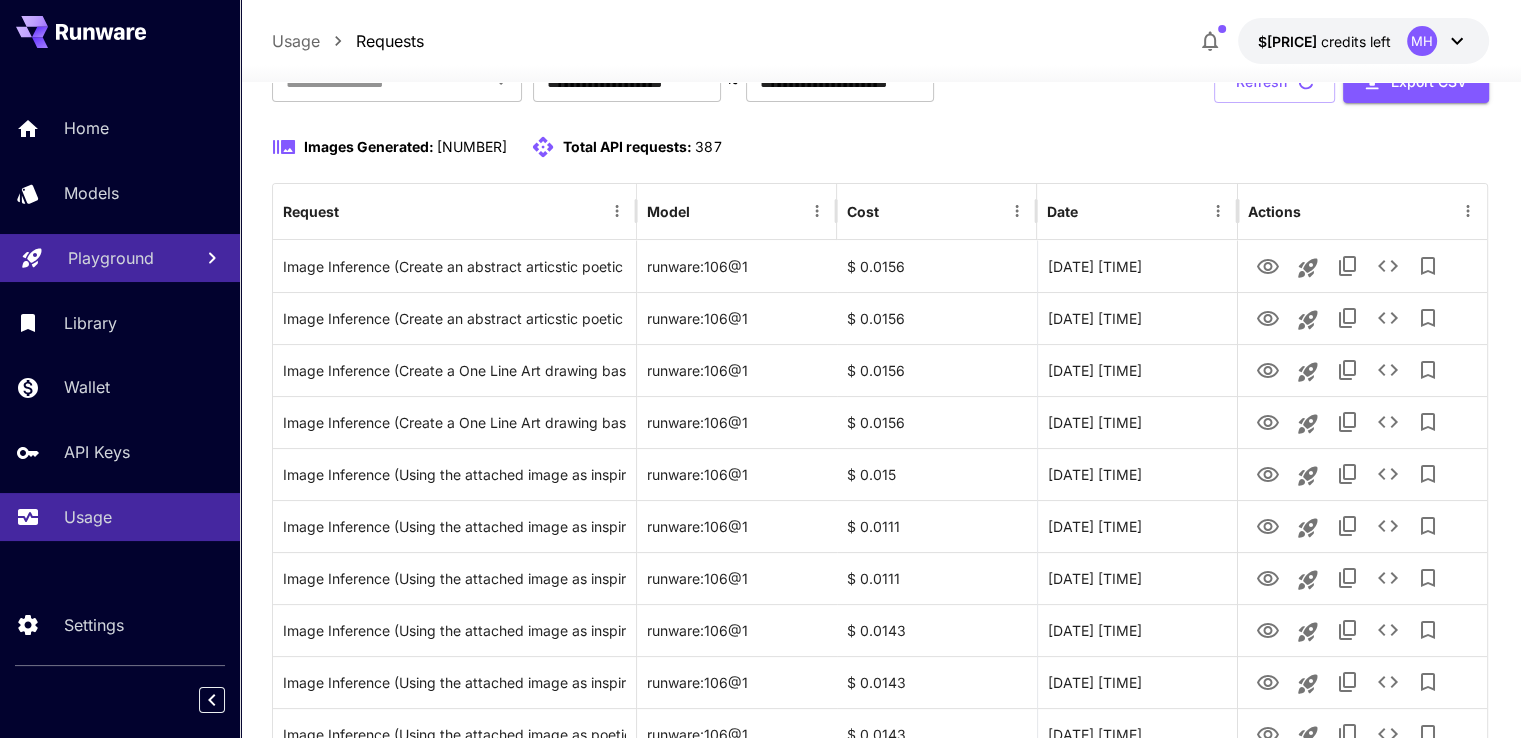 scroll, scrollTop: 1900, scrollLeft: 0, axis: vertical 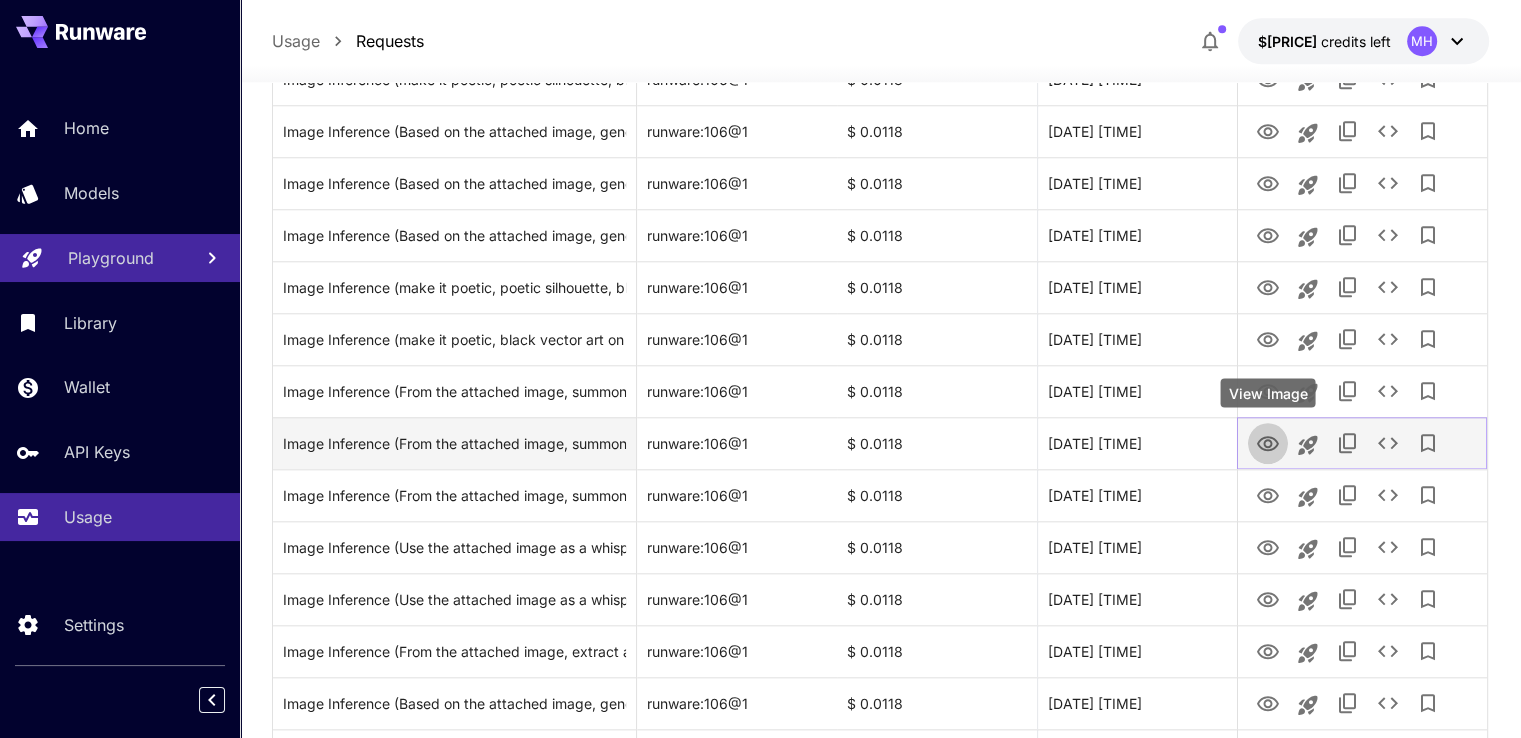click 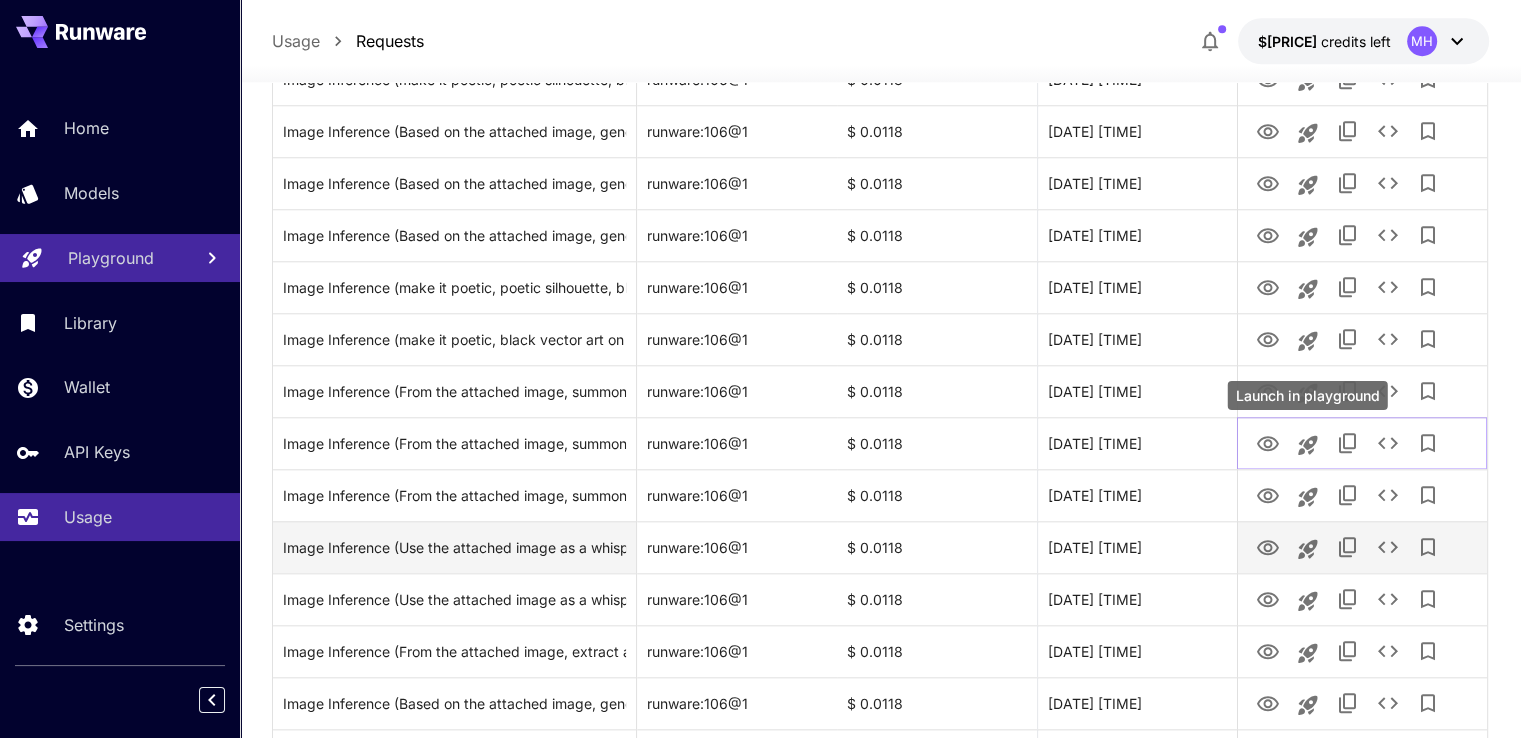 scroll, scrollTop: 2368, scrollLeft: 0, axis: vertical 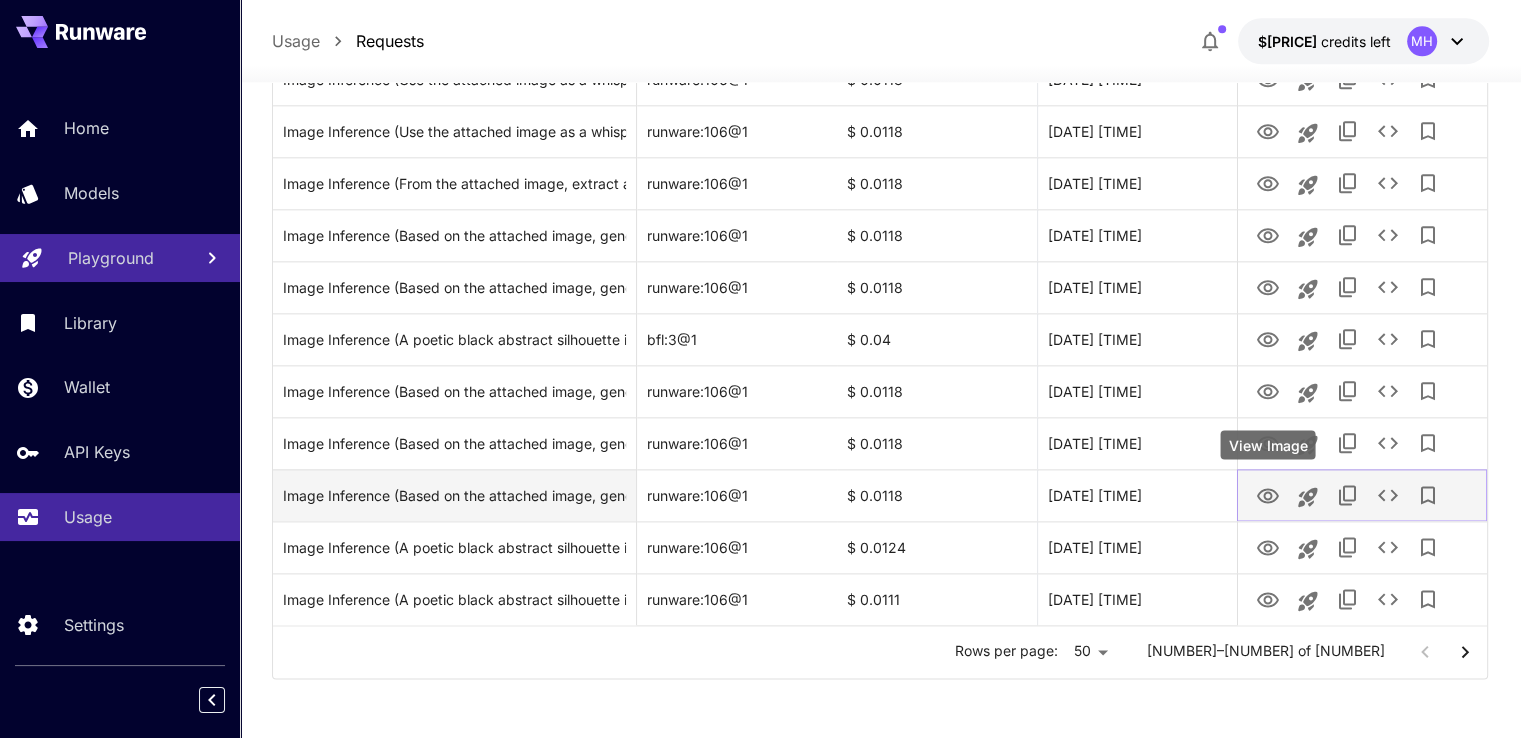 click 